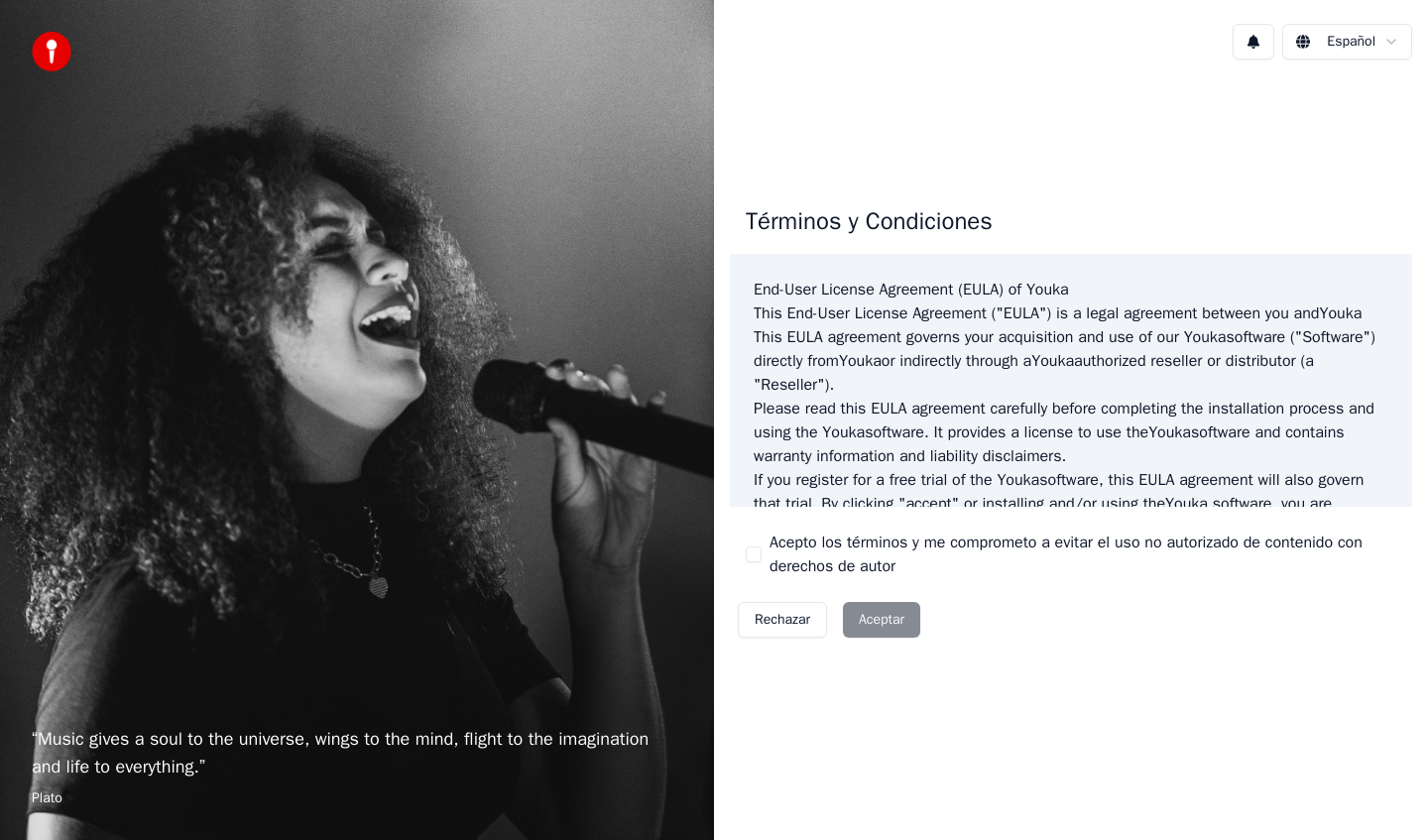 scroll, scrollTop: 0, scrollLeft: 0, axis: both 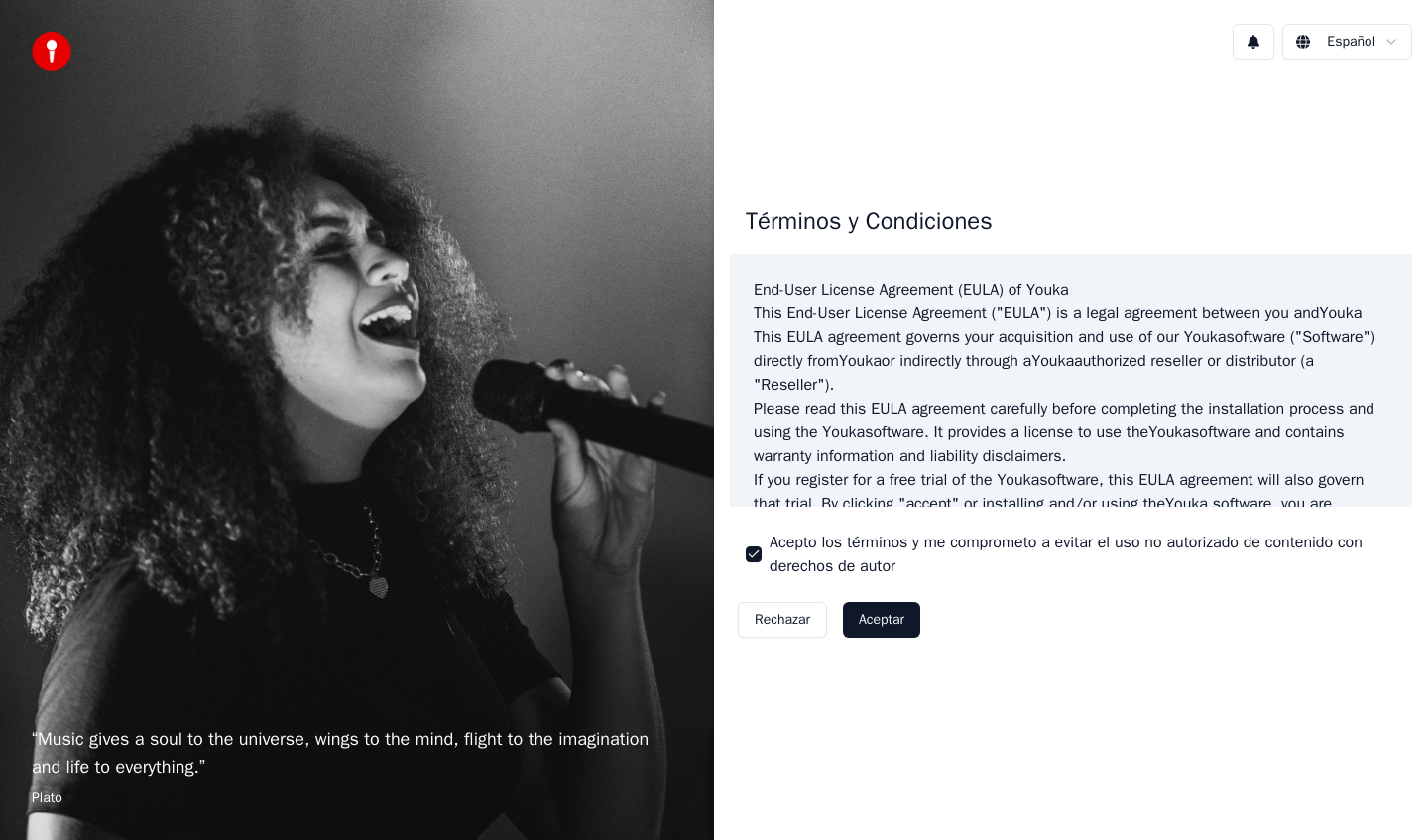 click on "Aceptar" at bounding box center (882, 620) 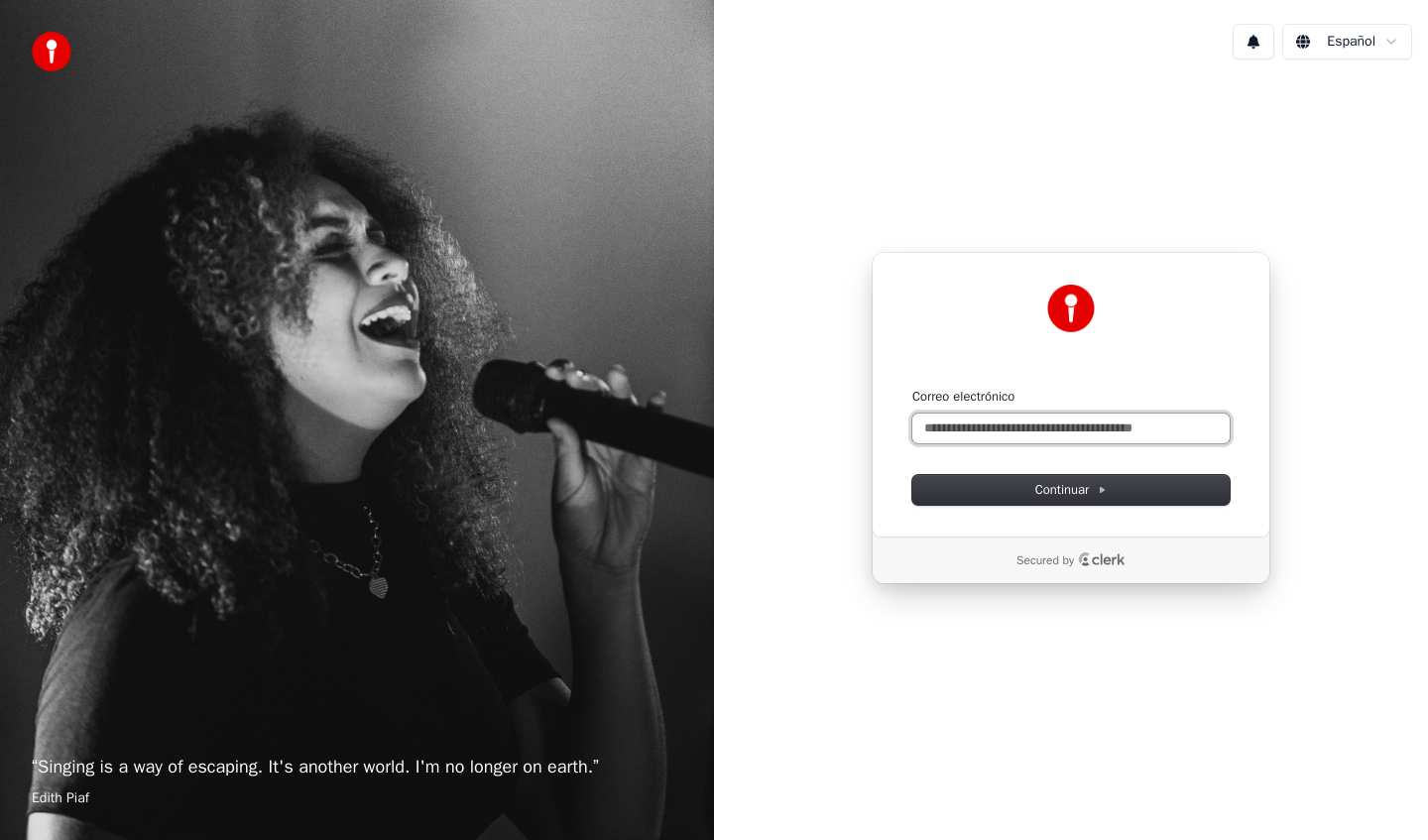 click on "Correo electrónico" at bounding box center (1071, 428) 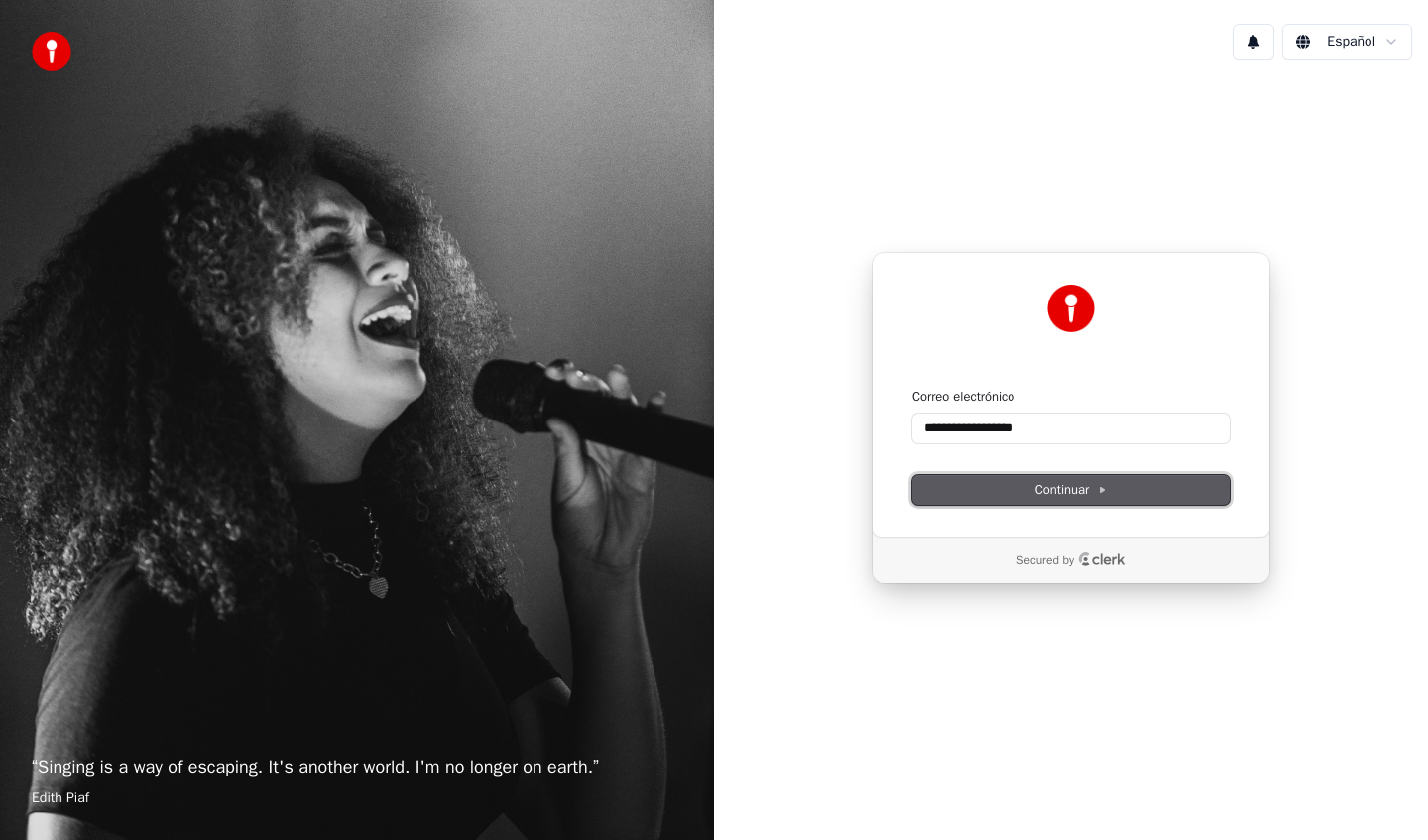 click on "Continuar" at bounding box center [1071, 490] 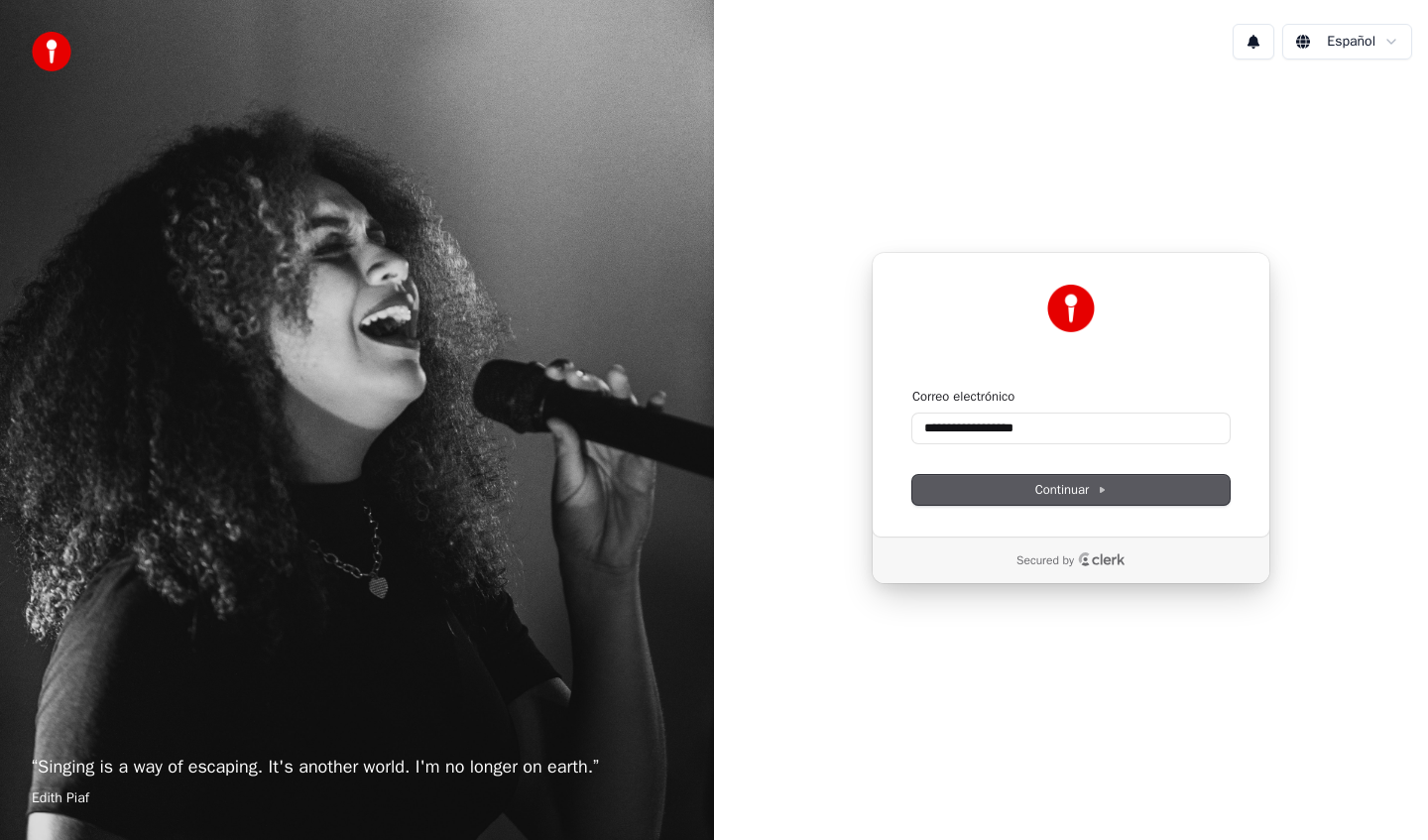 type on "**********" 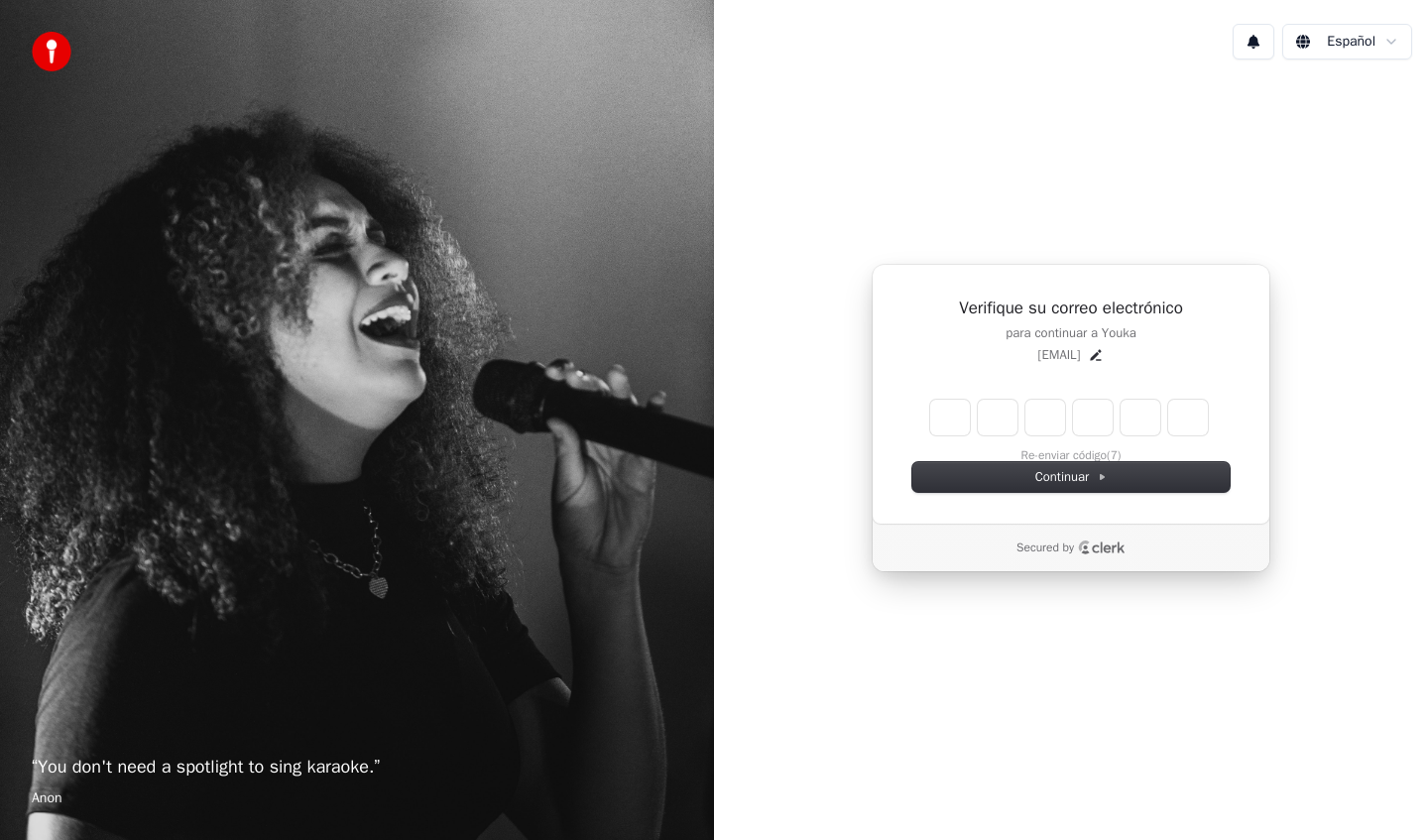 type on "*" 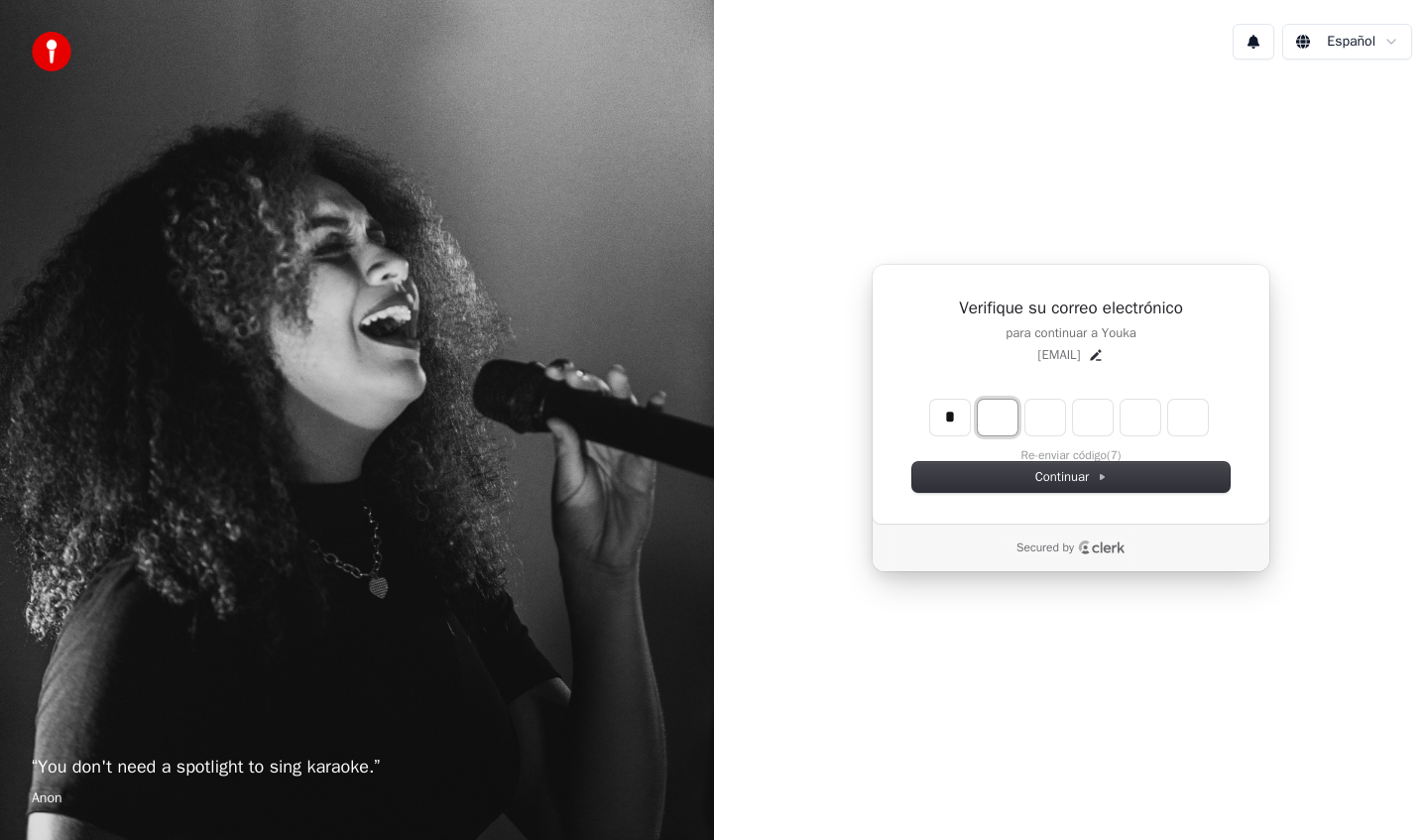 type on "*" 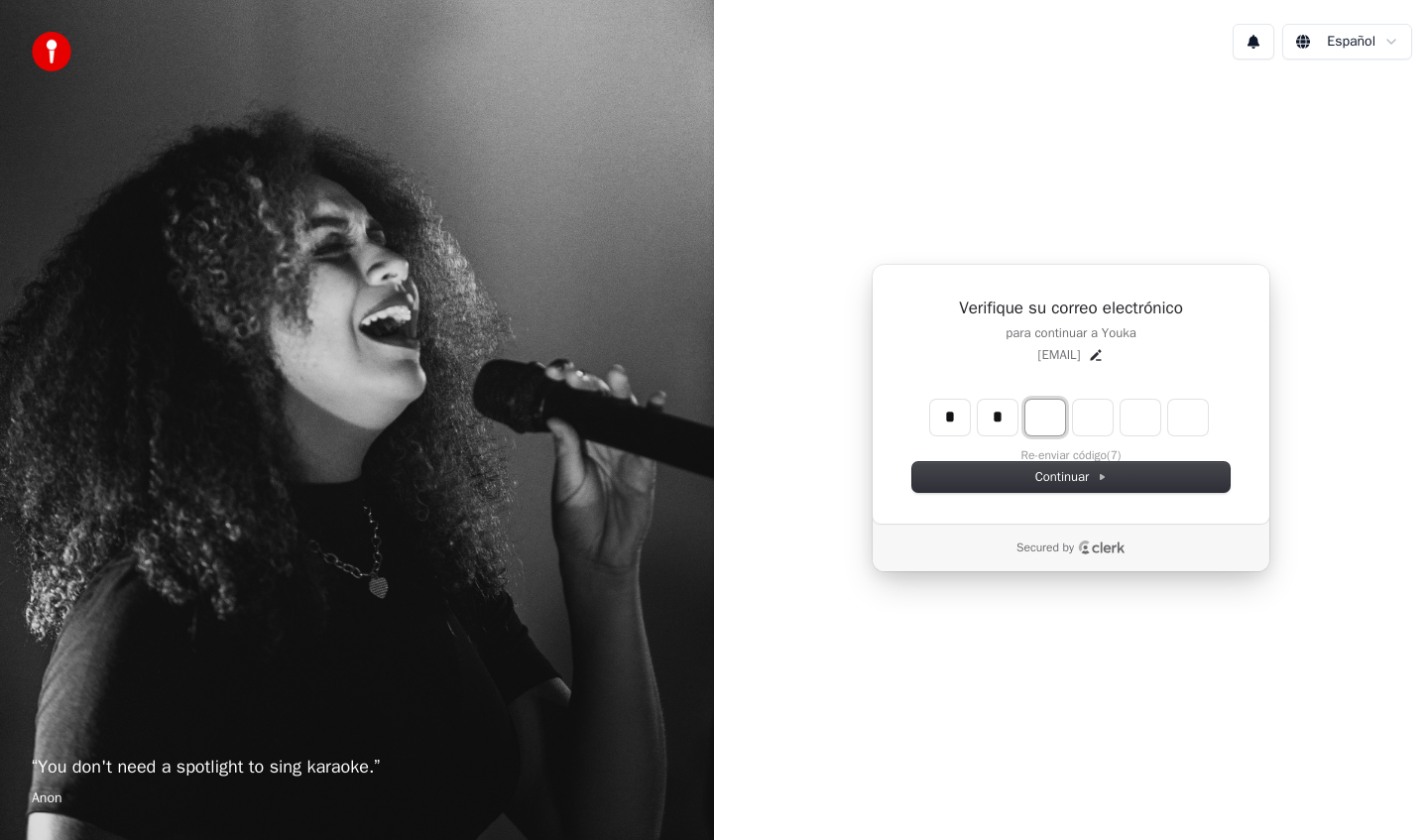 type on "**" 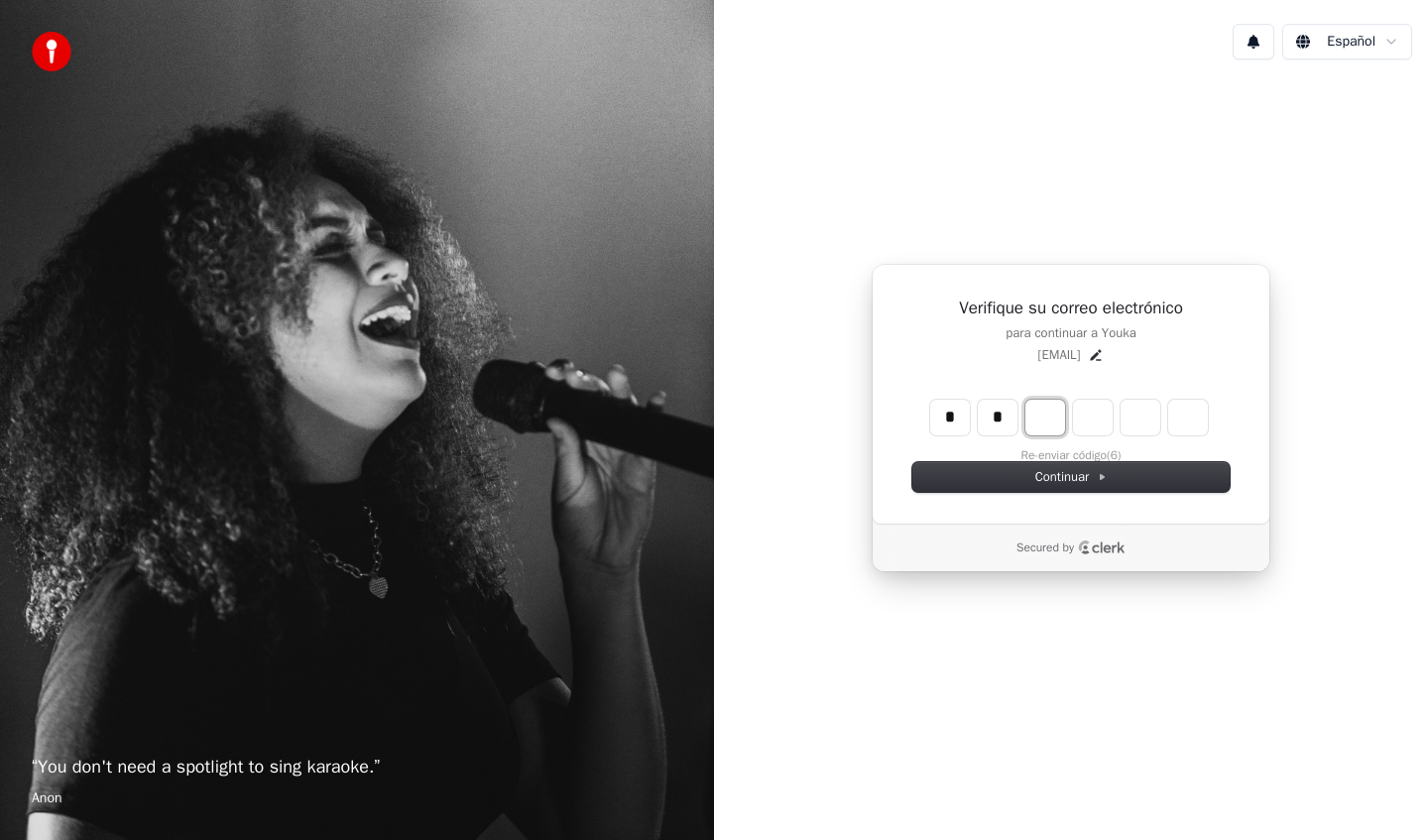 type on "*" 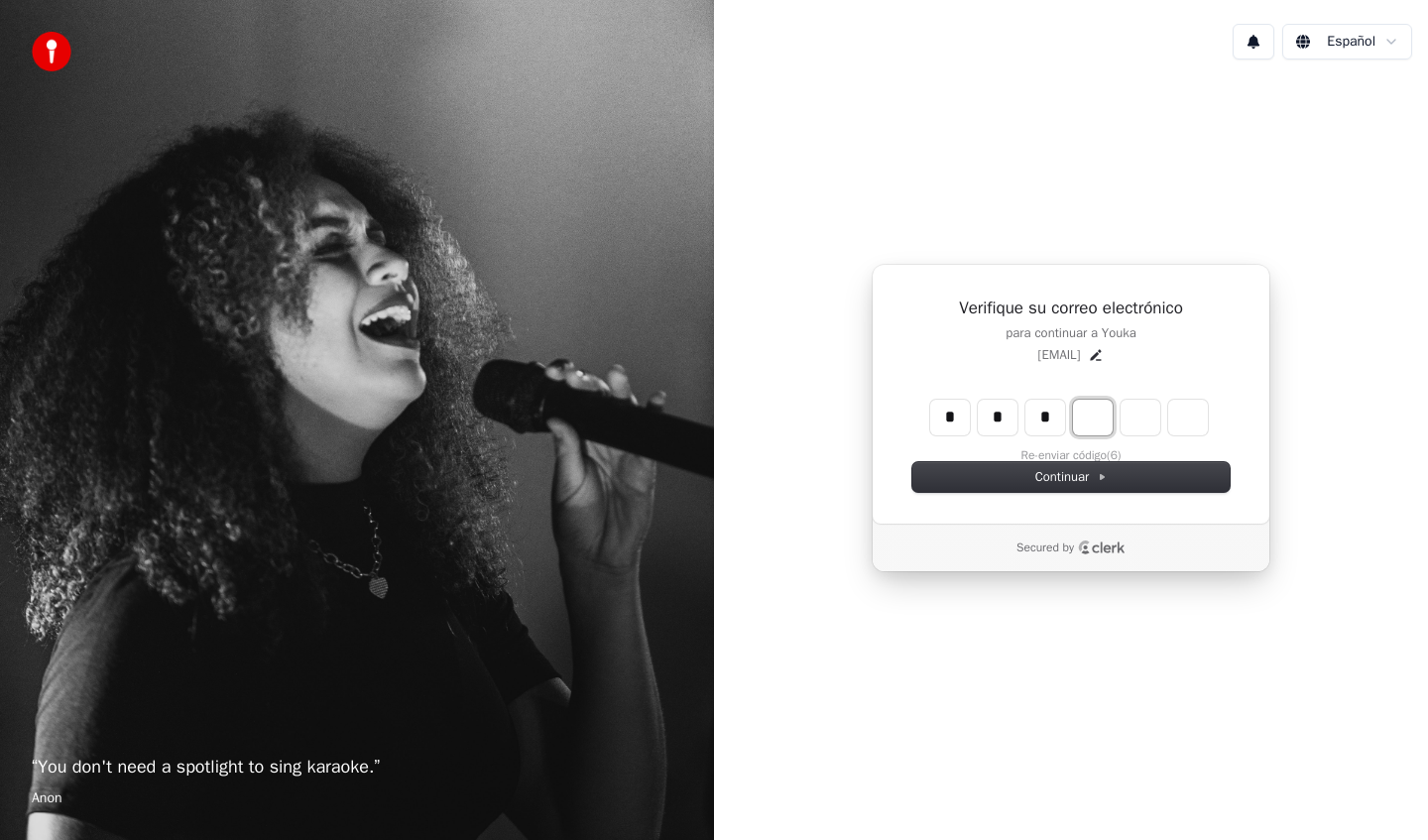 type on "***" 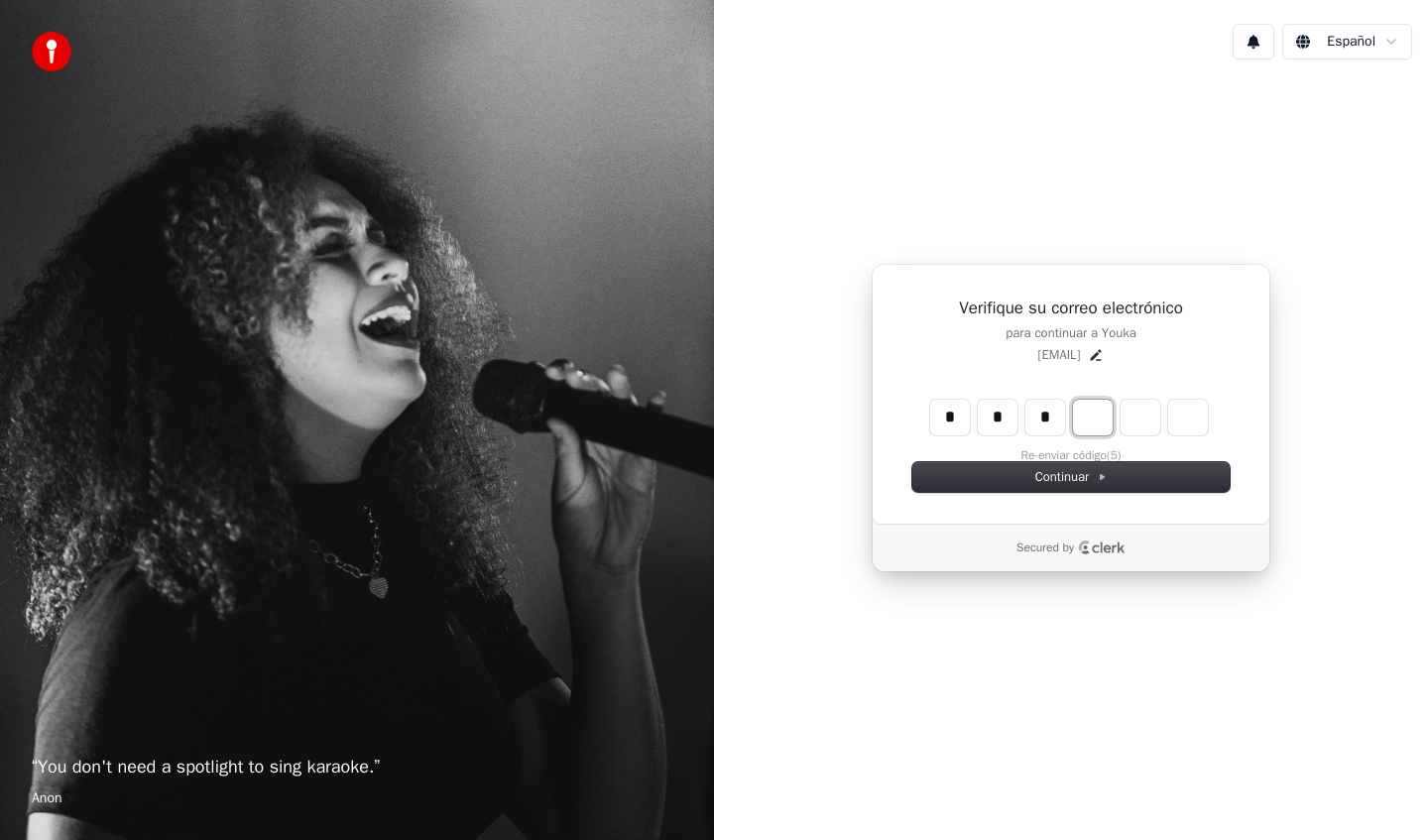type on "*" 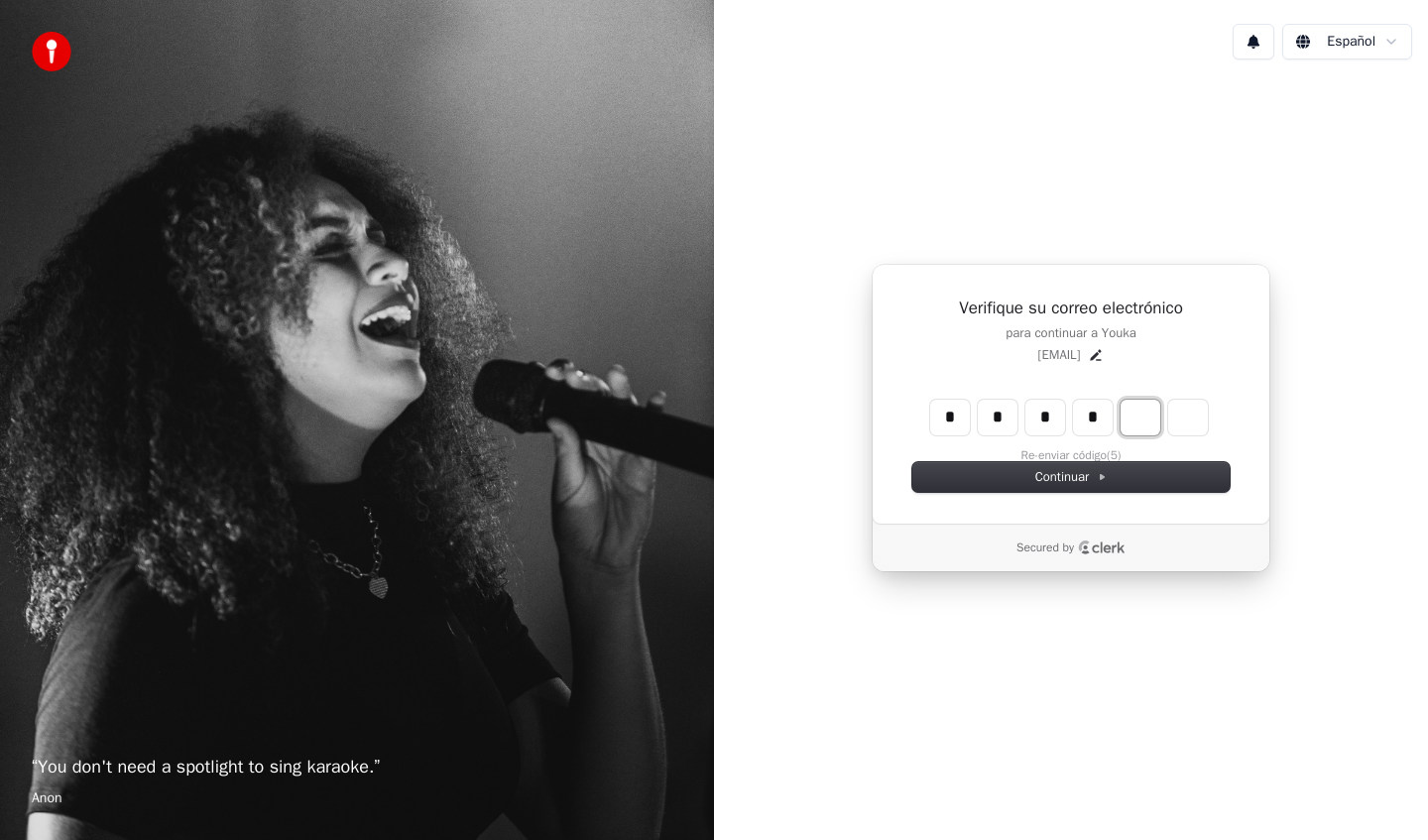 type on "****" 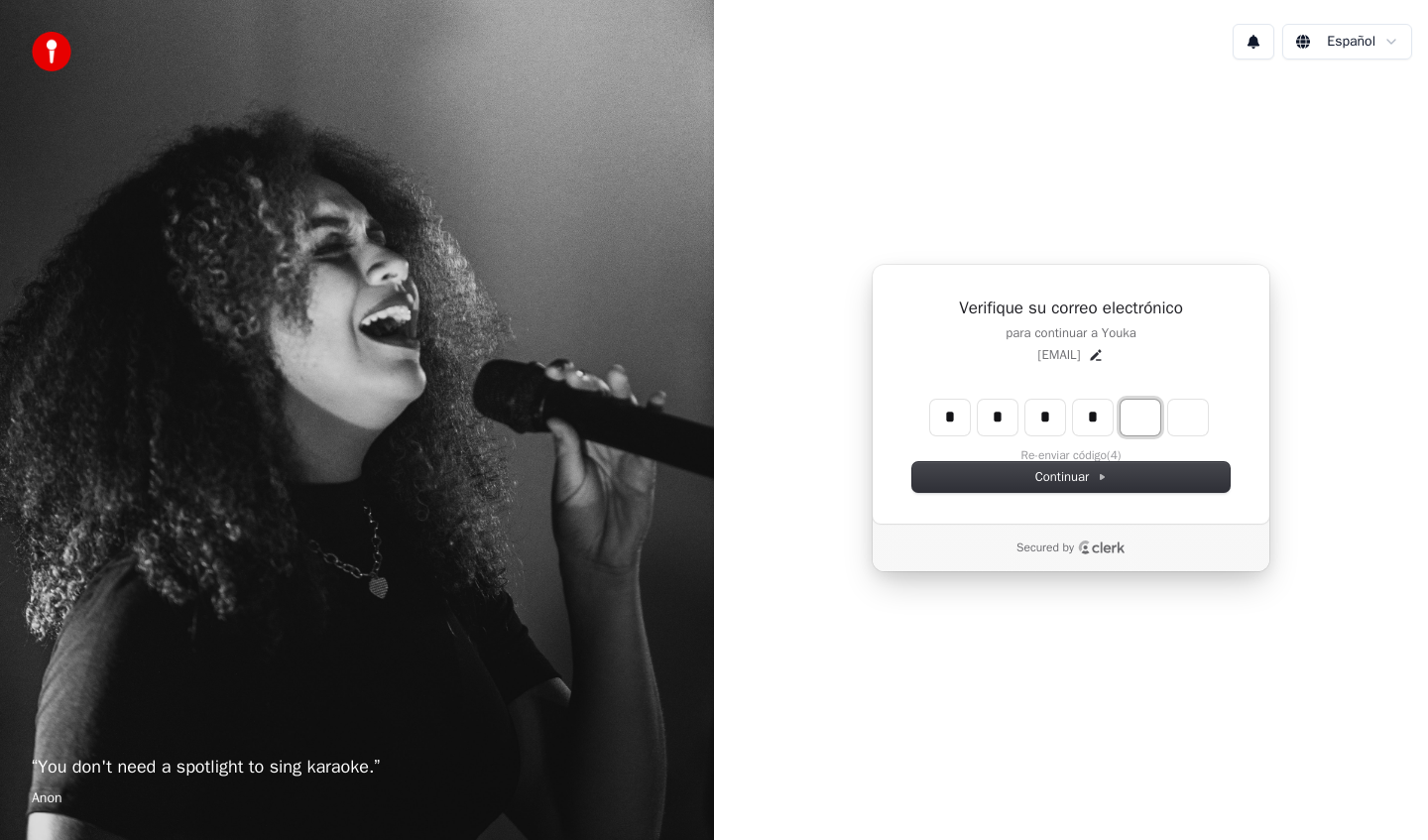 type on "*" 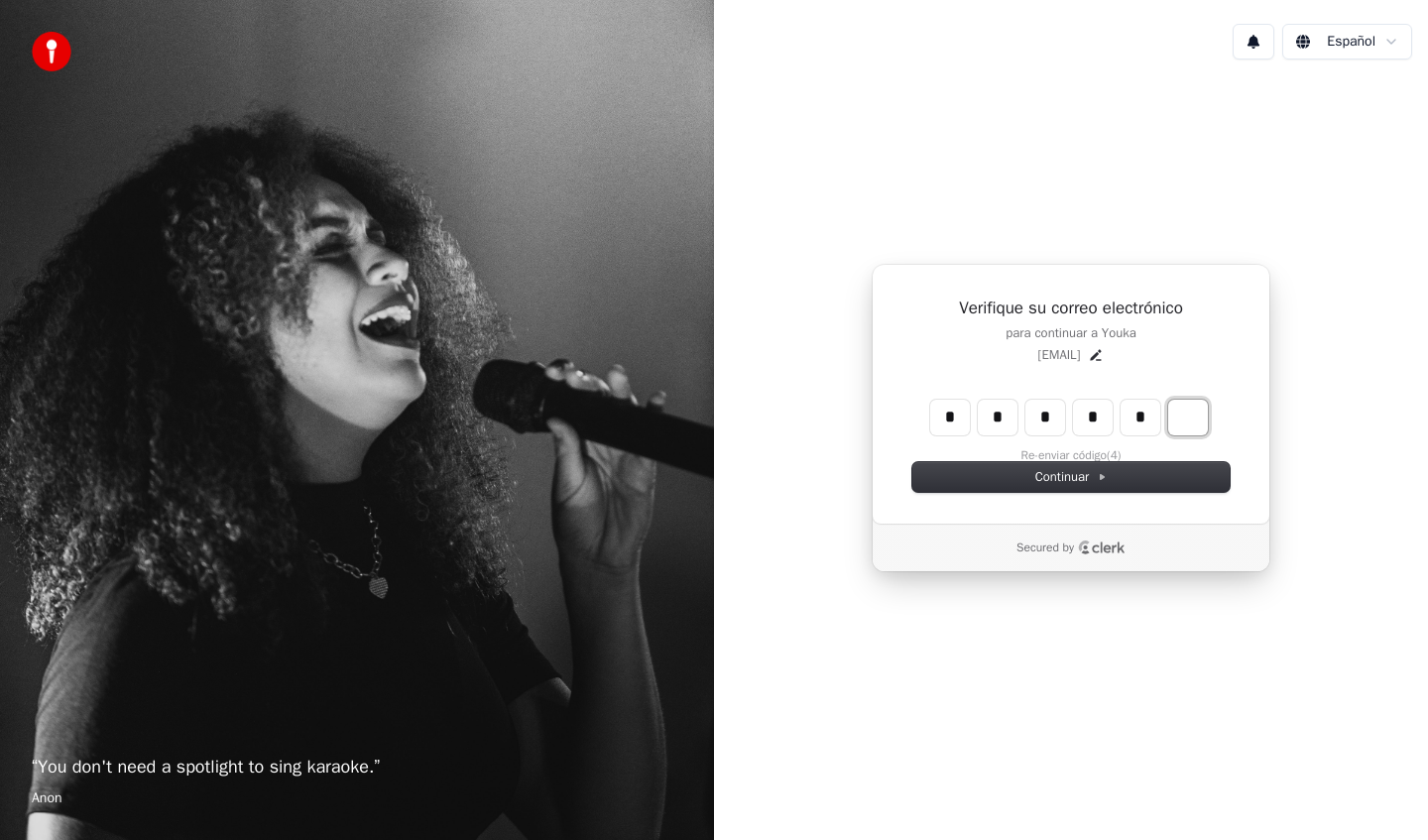 type on "*****" 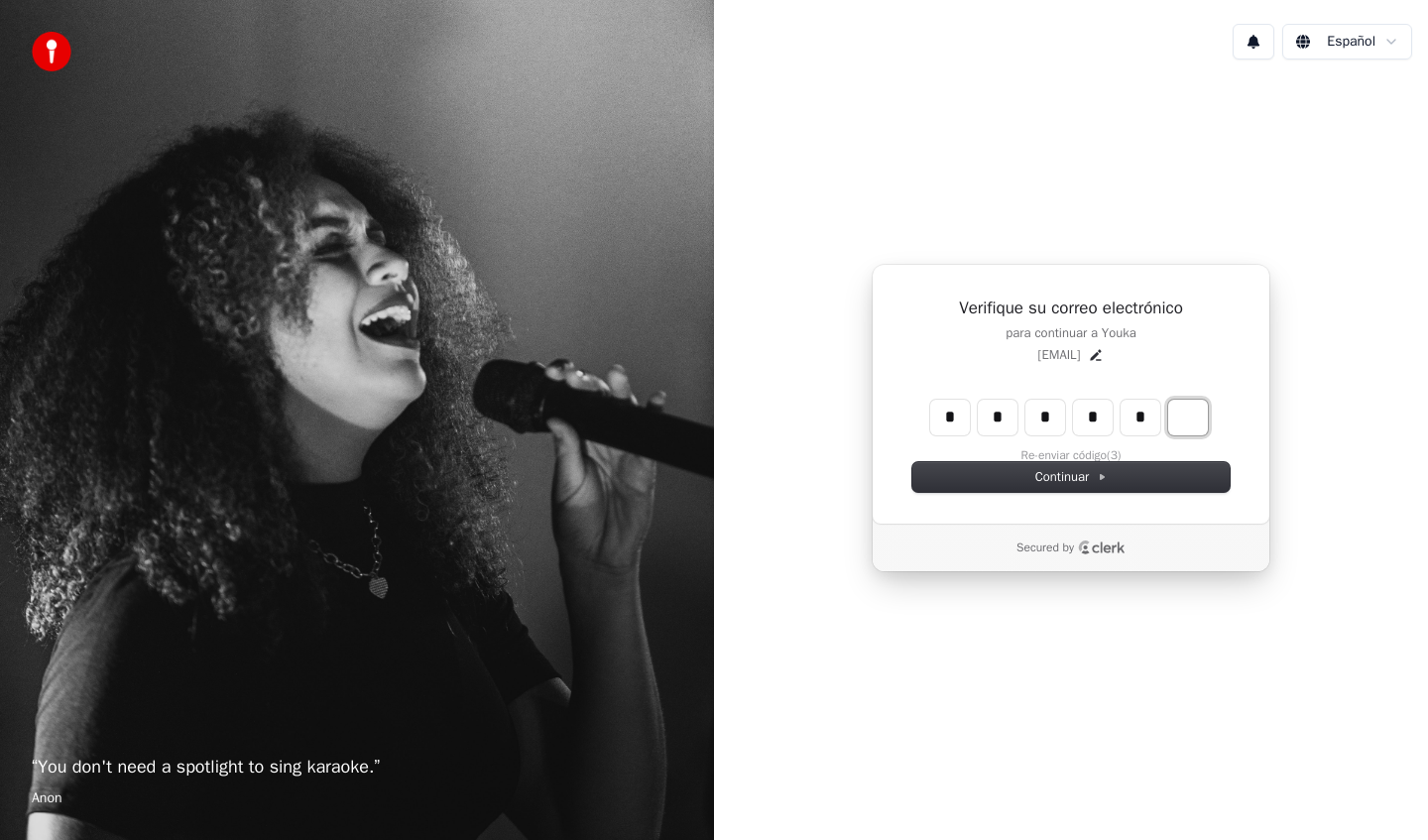 type on "*" 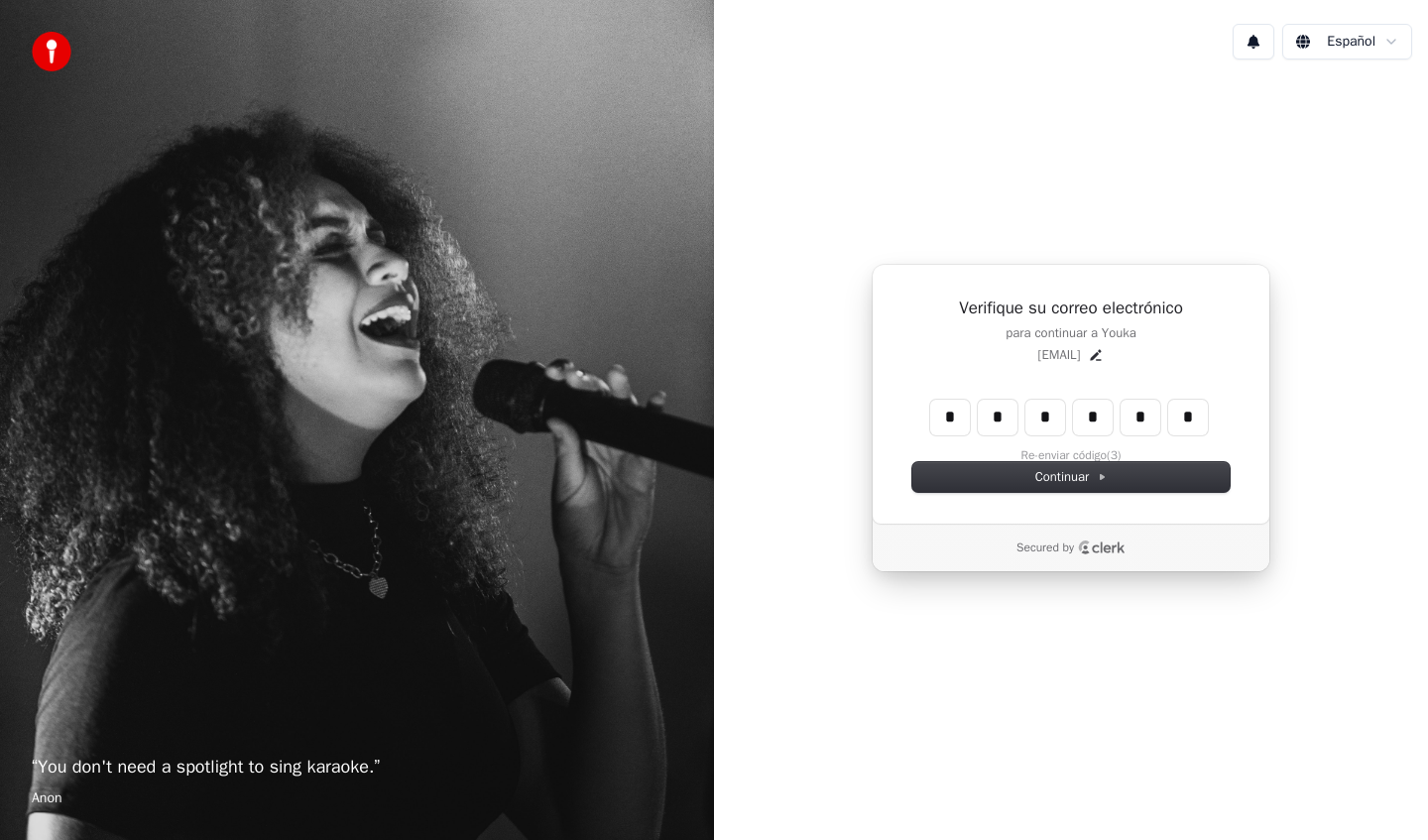 type on "******" 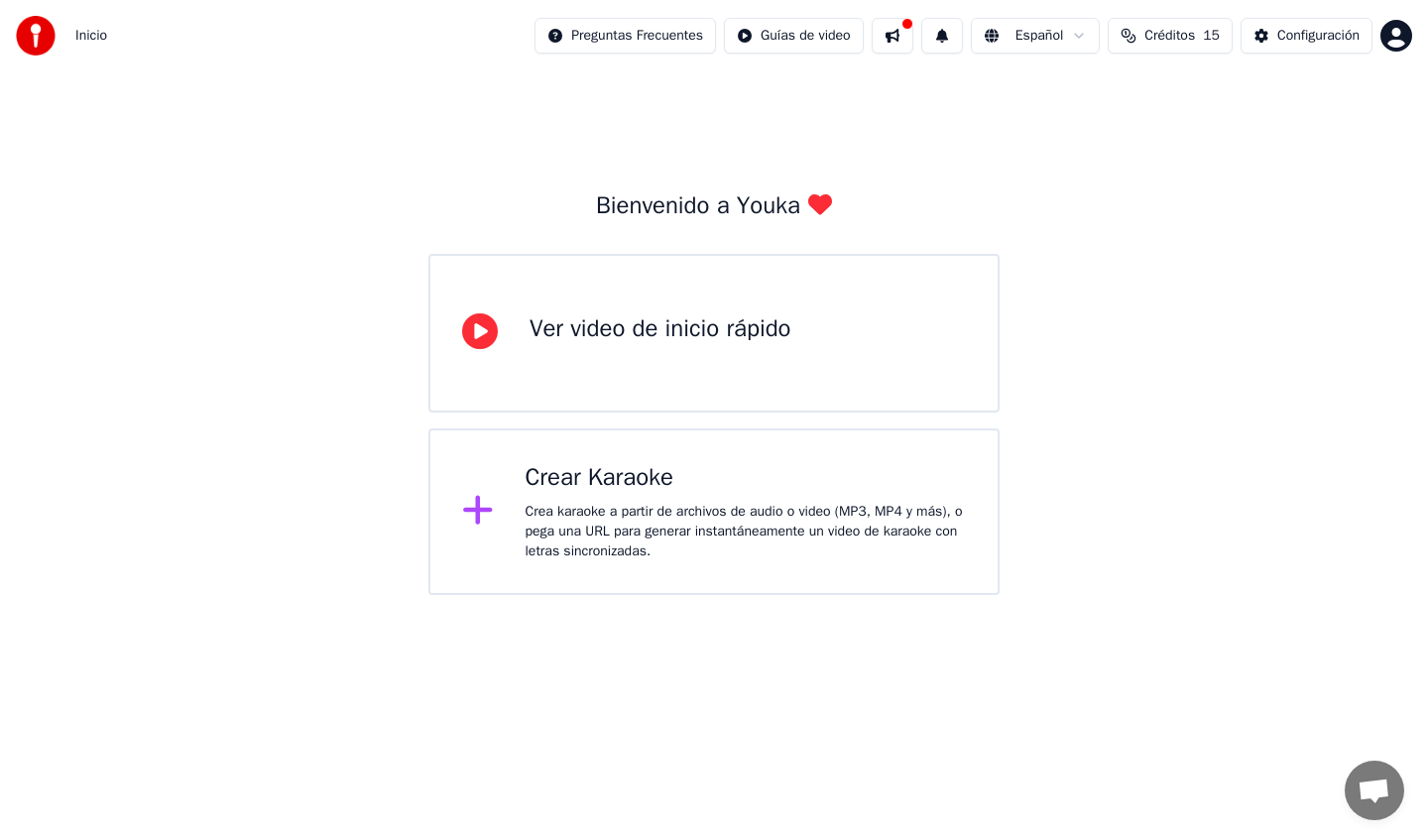 click on "Crear Karaoke" at bounding box center [746, 478] 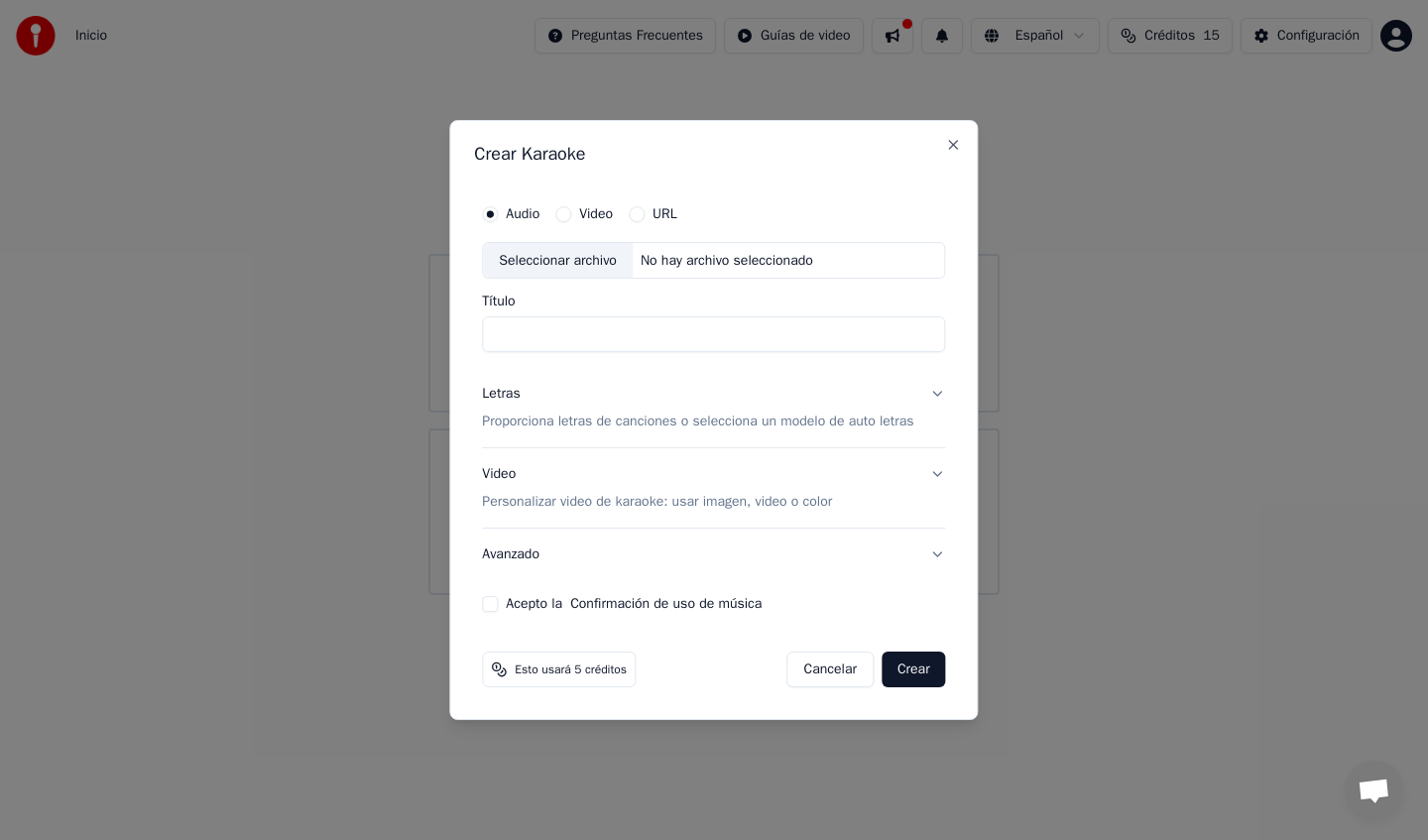 click on "Título" at bounding box center (713, 335) 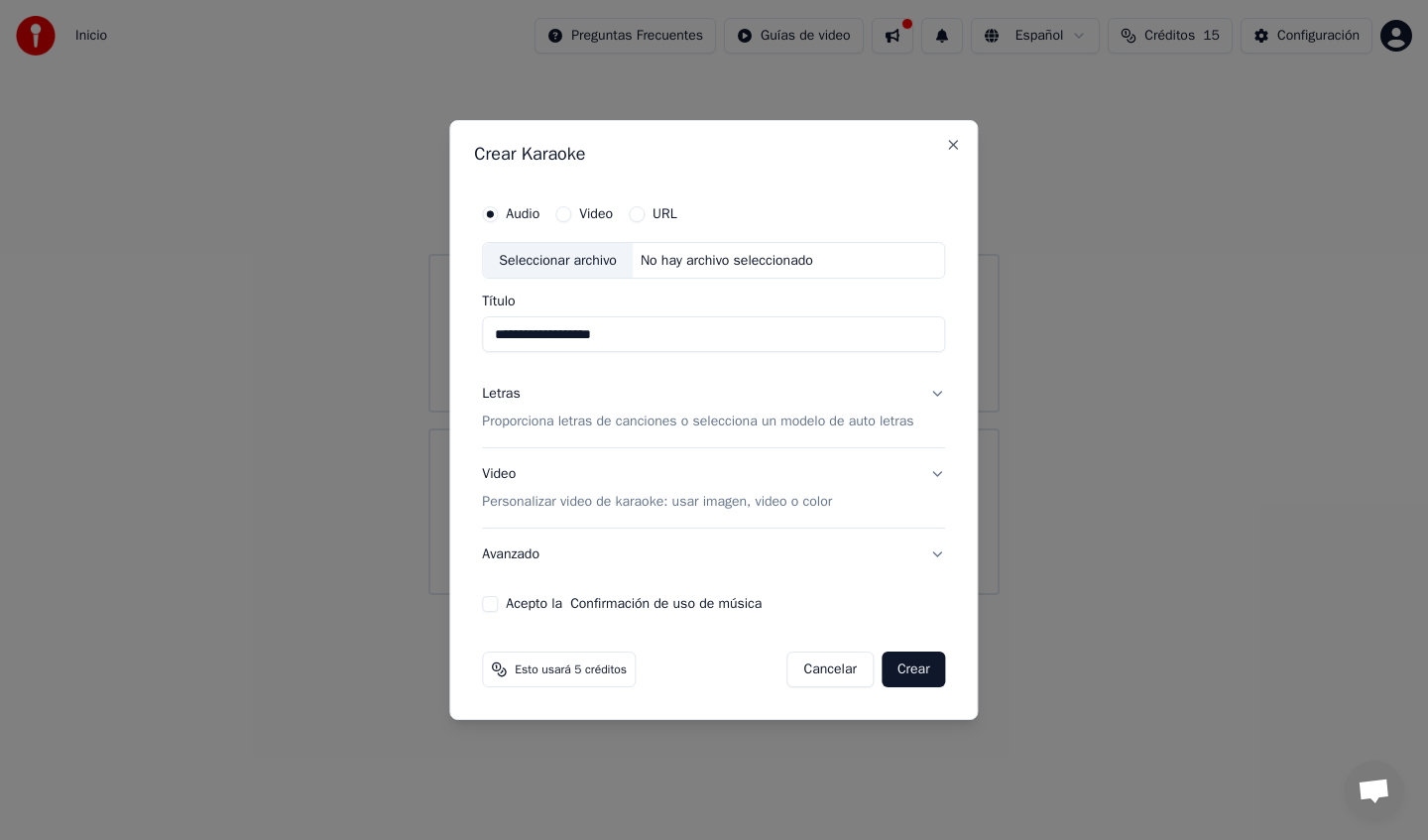 type on "**********" 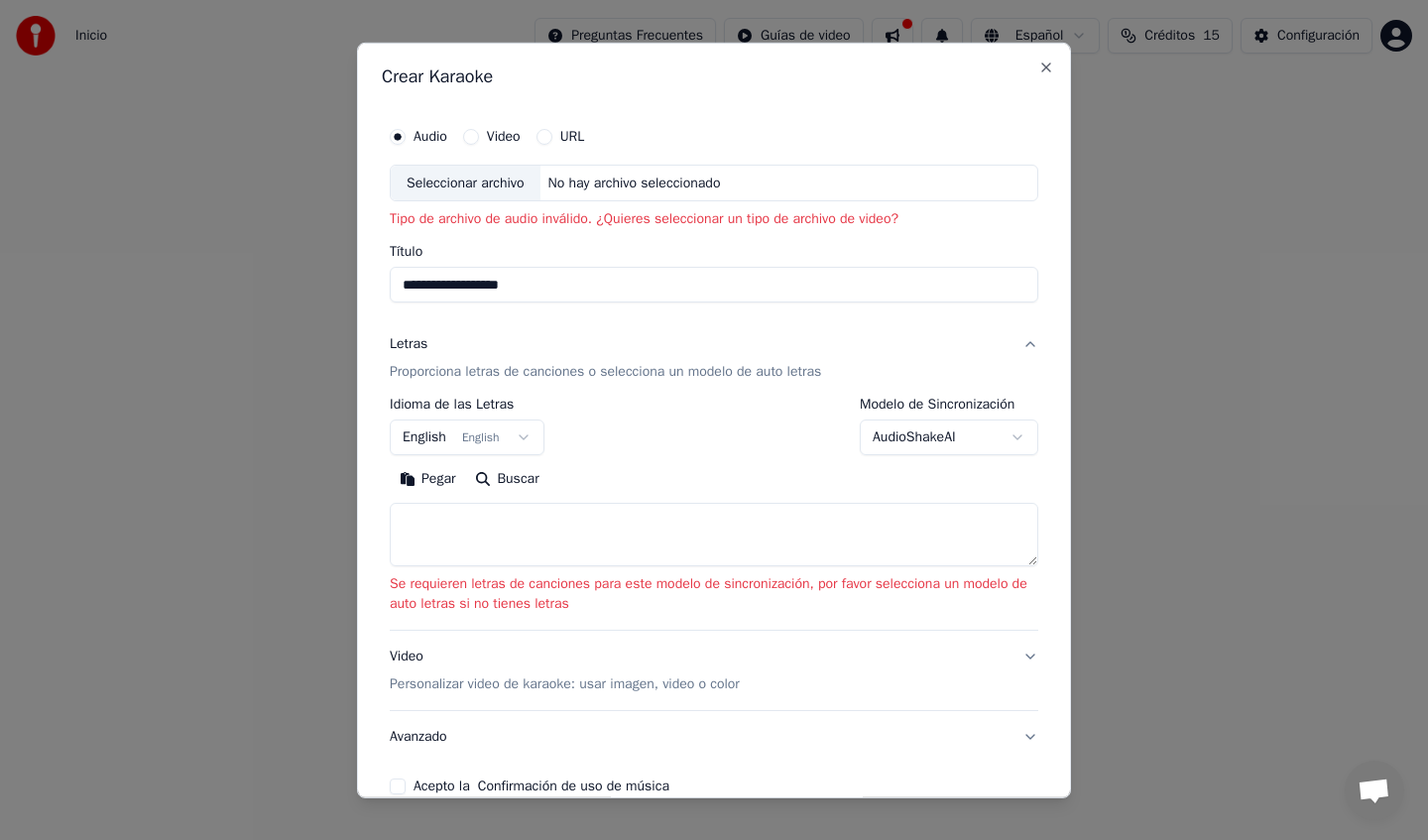 click on "English English" at bounding box center [467, 437] 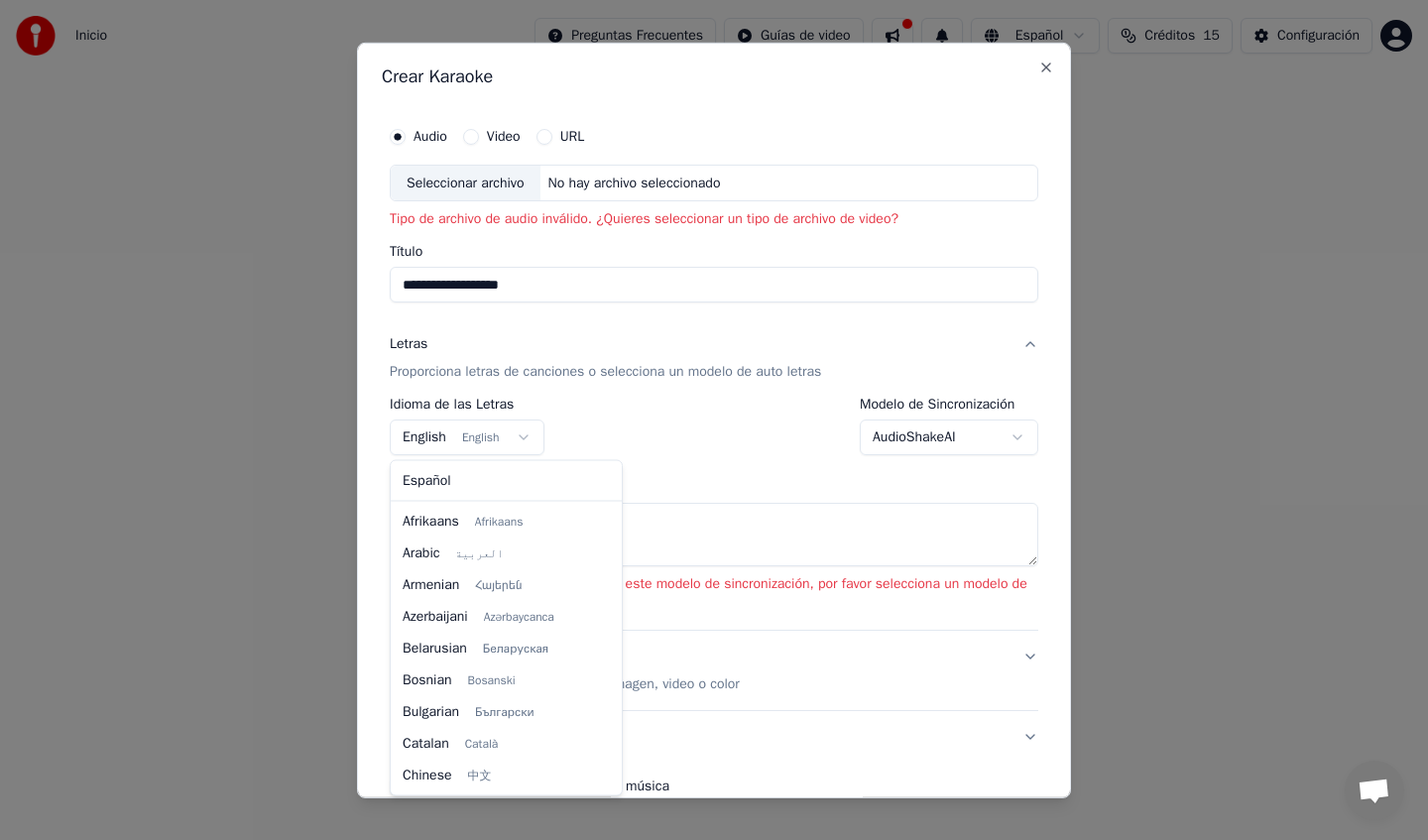 scroll, scrollTop: 159, scrollLeft: 0, axis: vertical 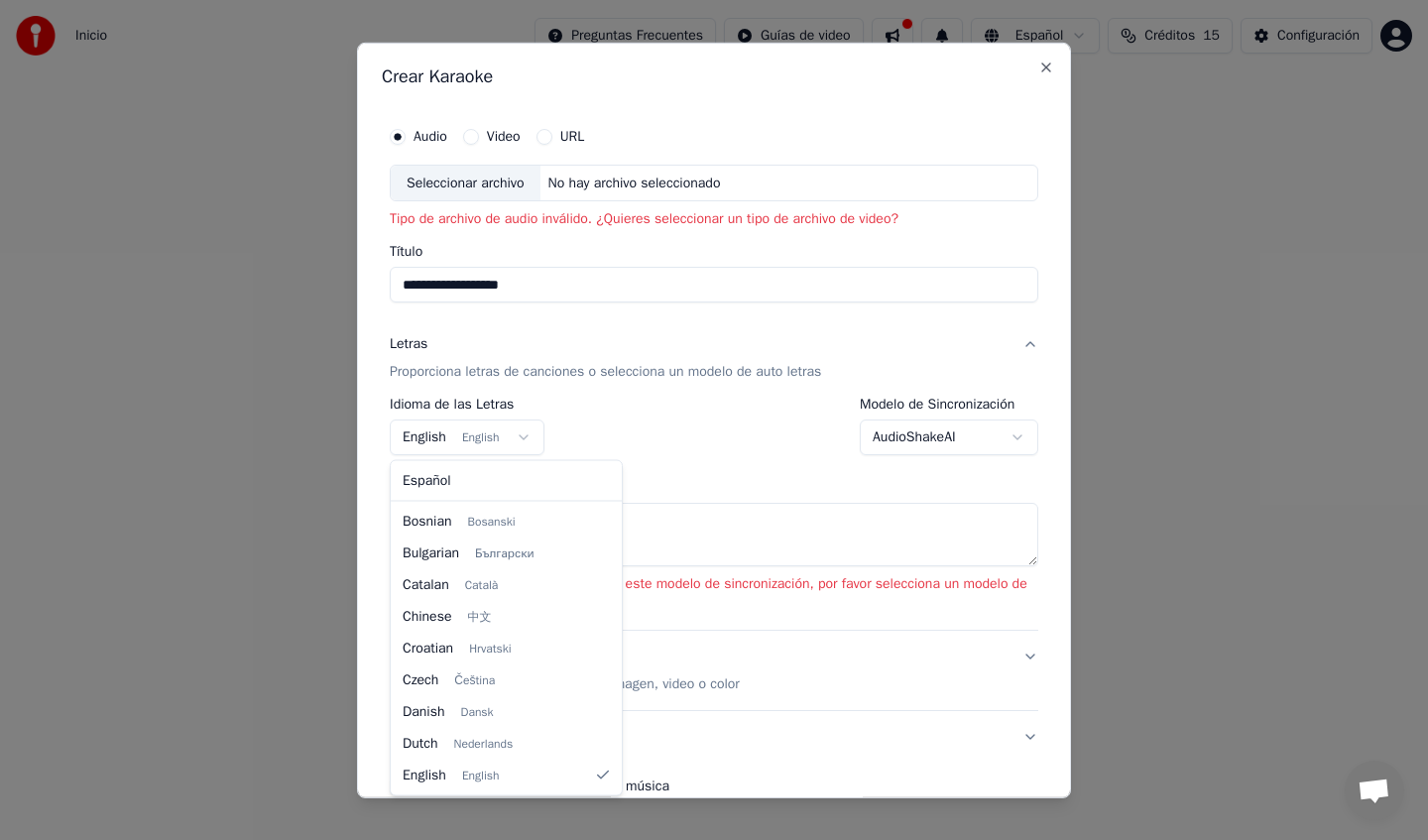 select on "**" 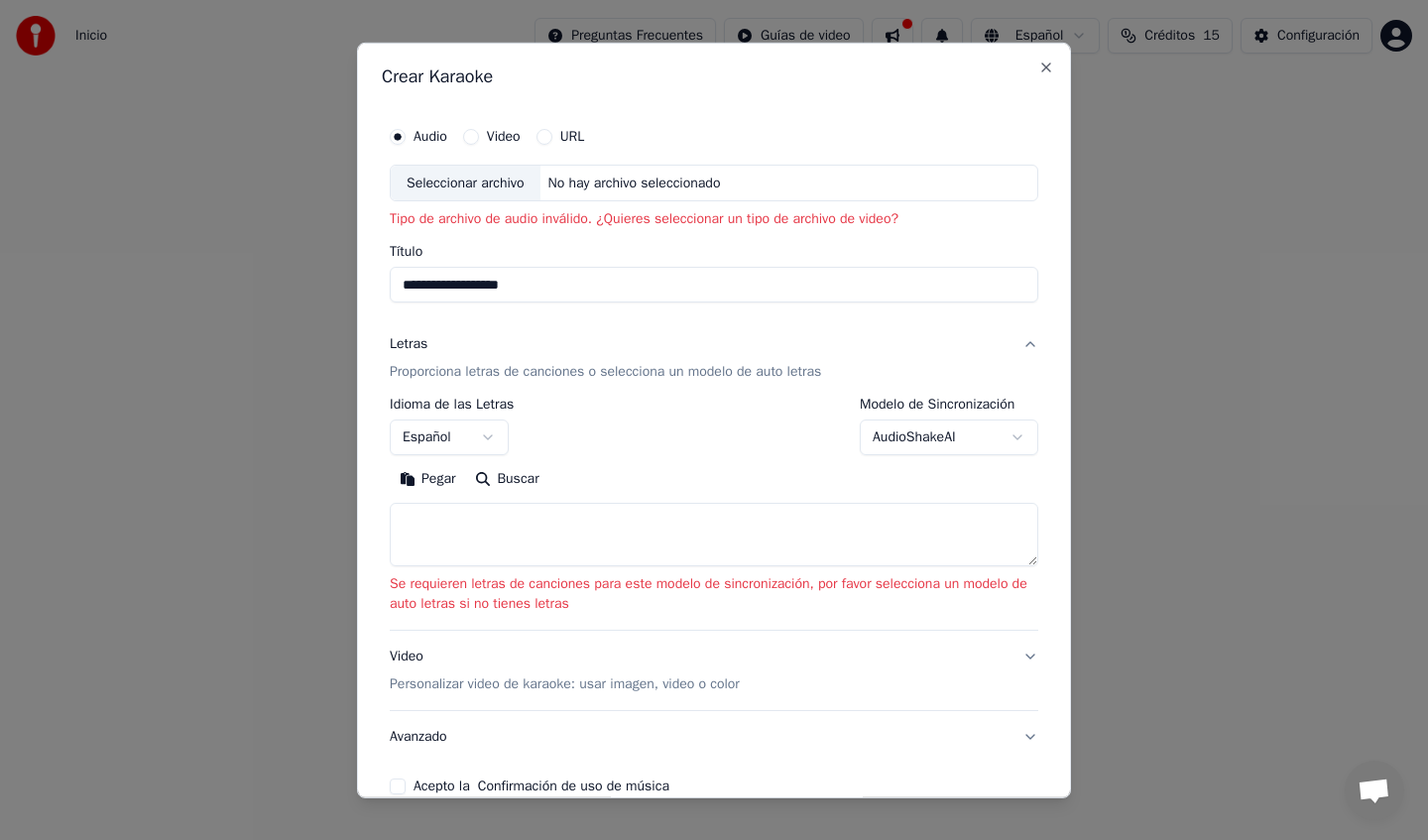 click on "Buscar" at bounding box center [507, 479] 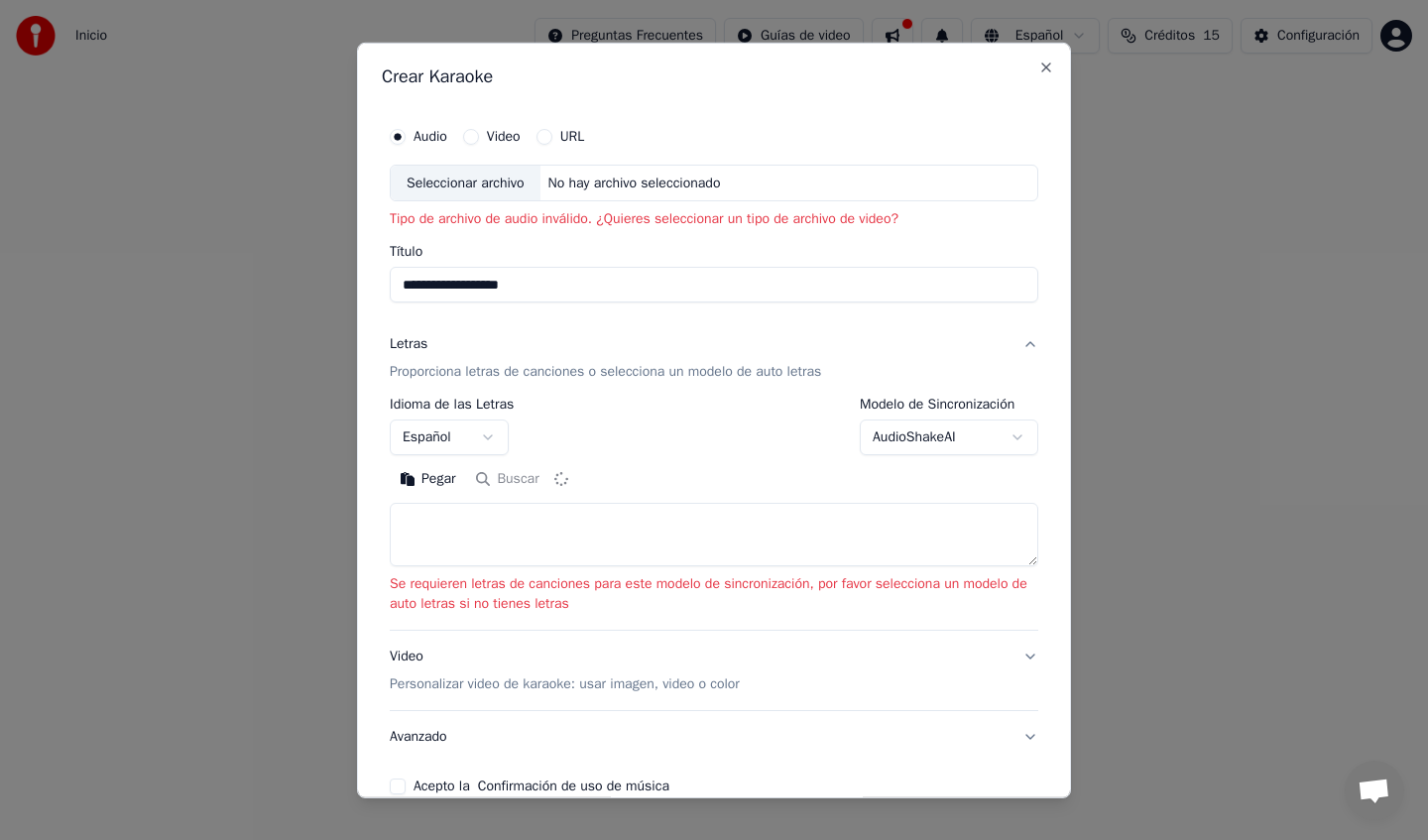 type on "**********" 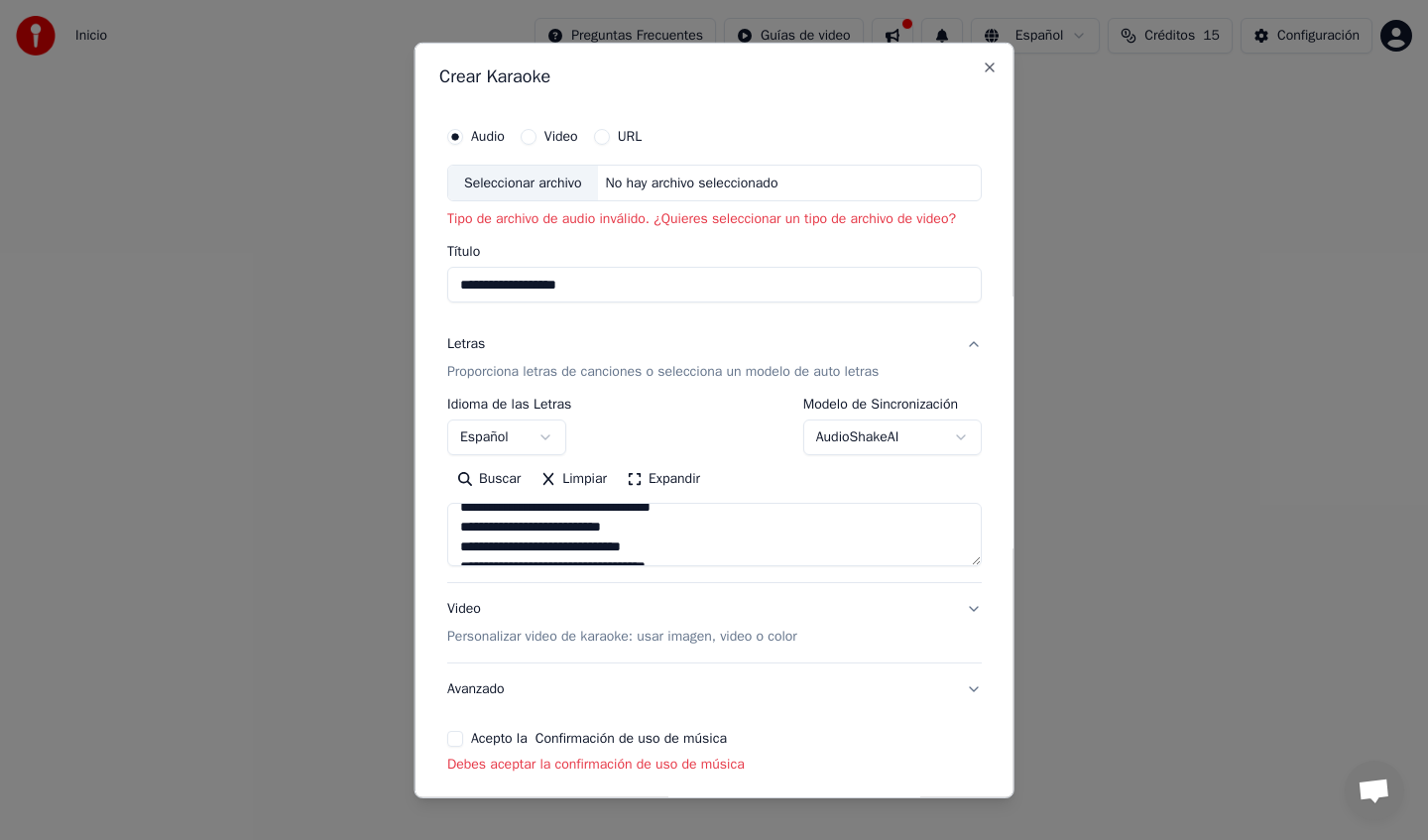 scroll, scrollTop: 0, scrollLeft: 0, axis: both 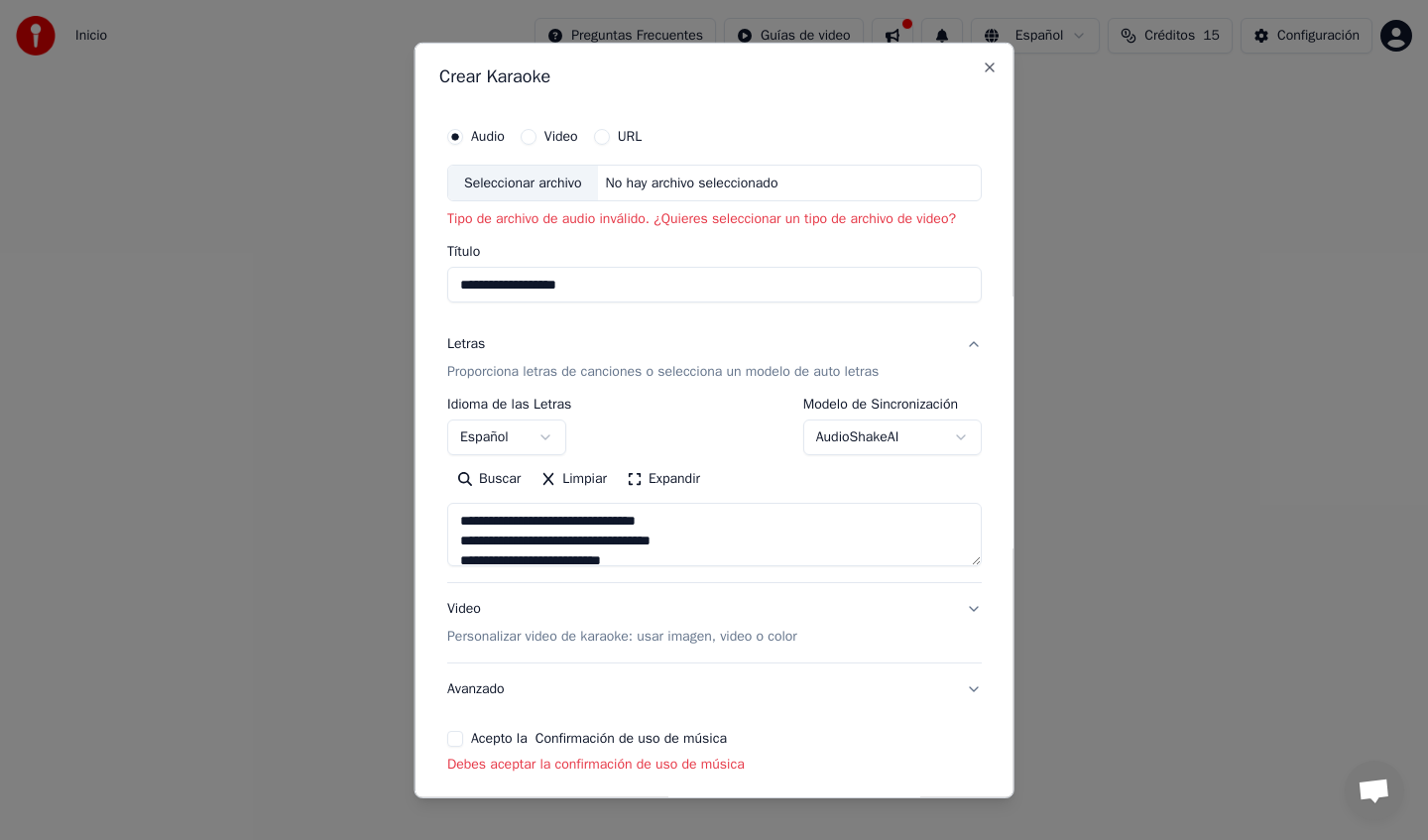 click on "Acepto la   Confirmación de uso de música" at bounding box center [455, 739] 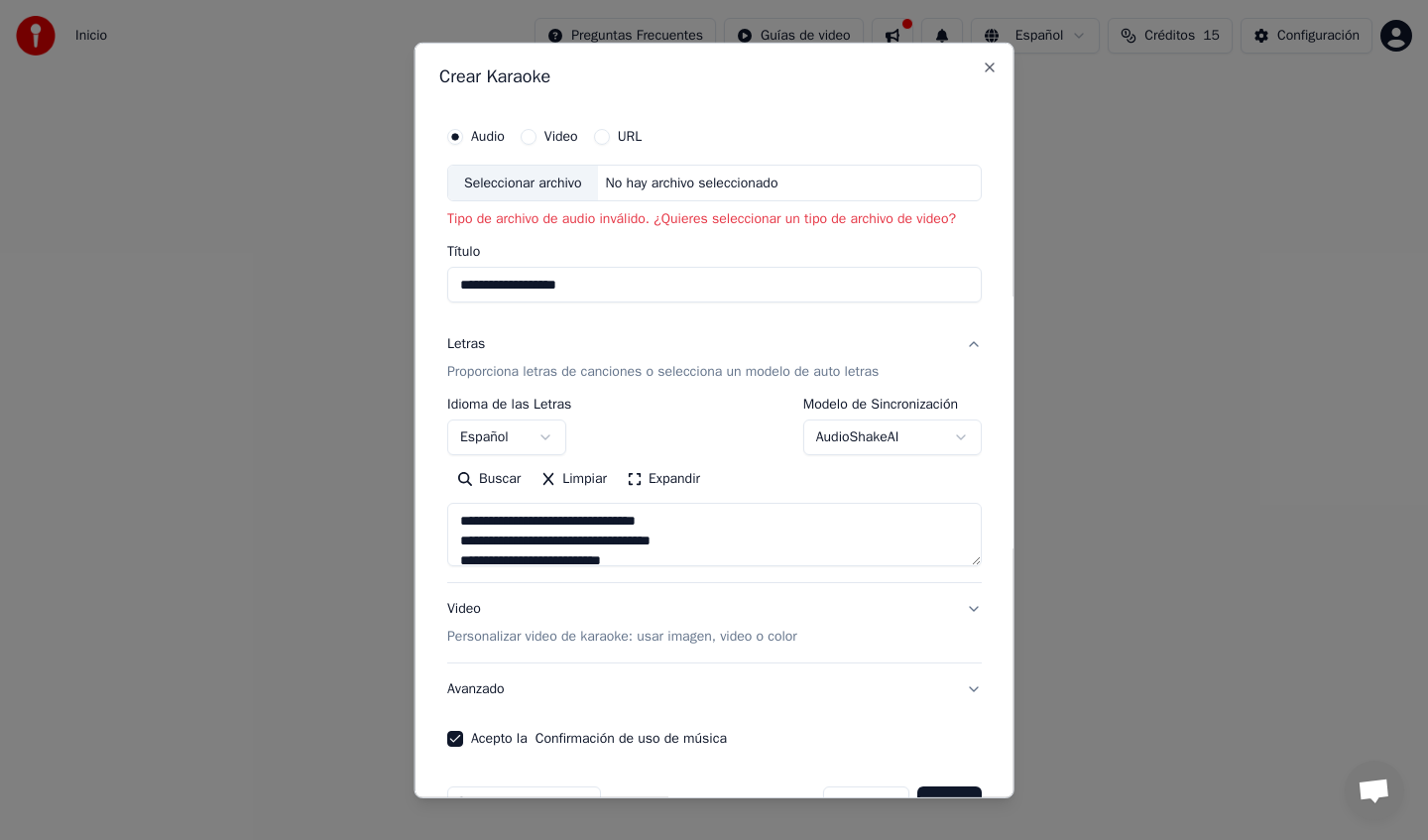 scroll, scrollTop: 57, scrollLeft: 0, axis: vertical 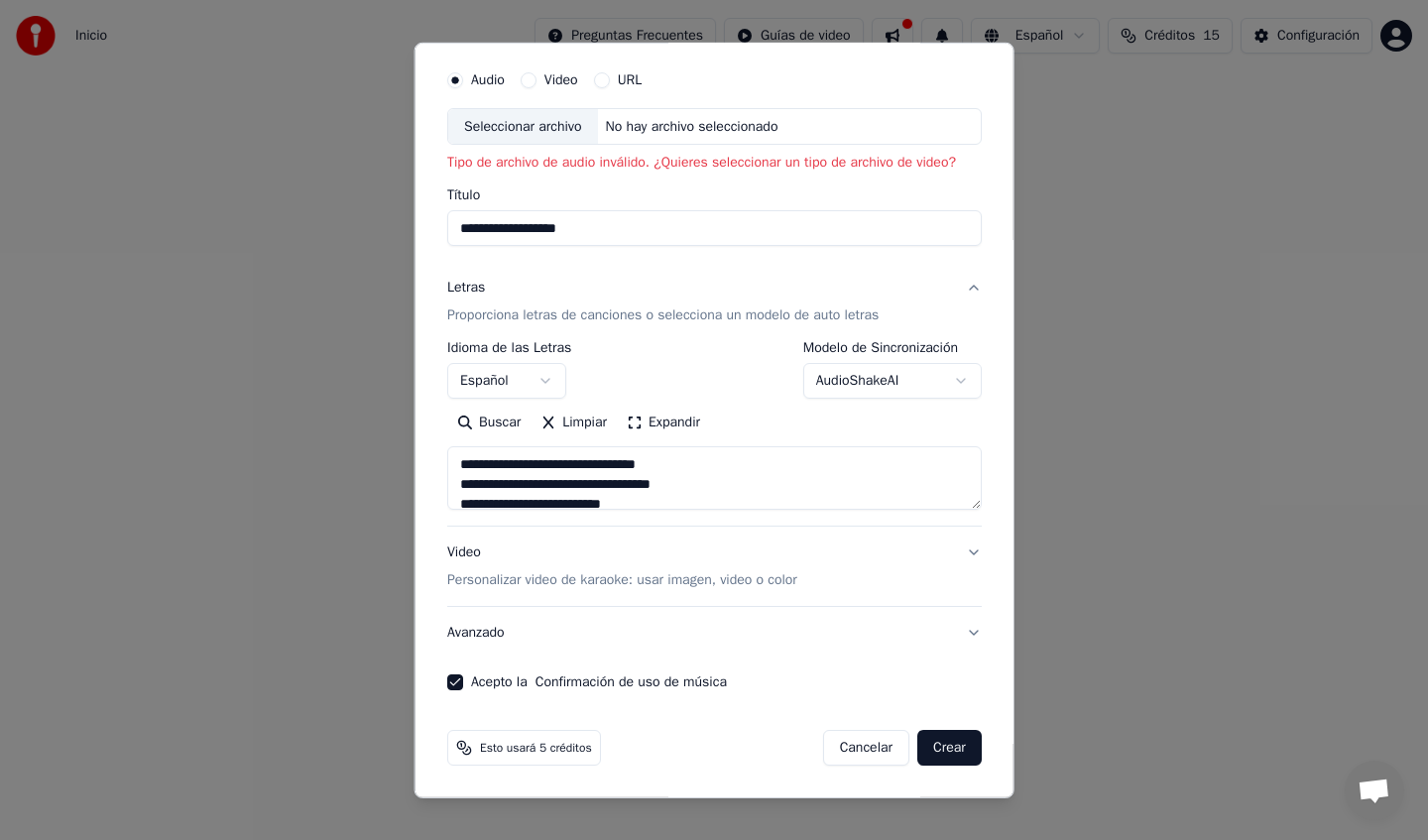 click on "Crear" at bounding box center [949, 748] 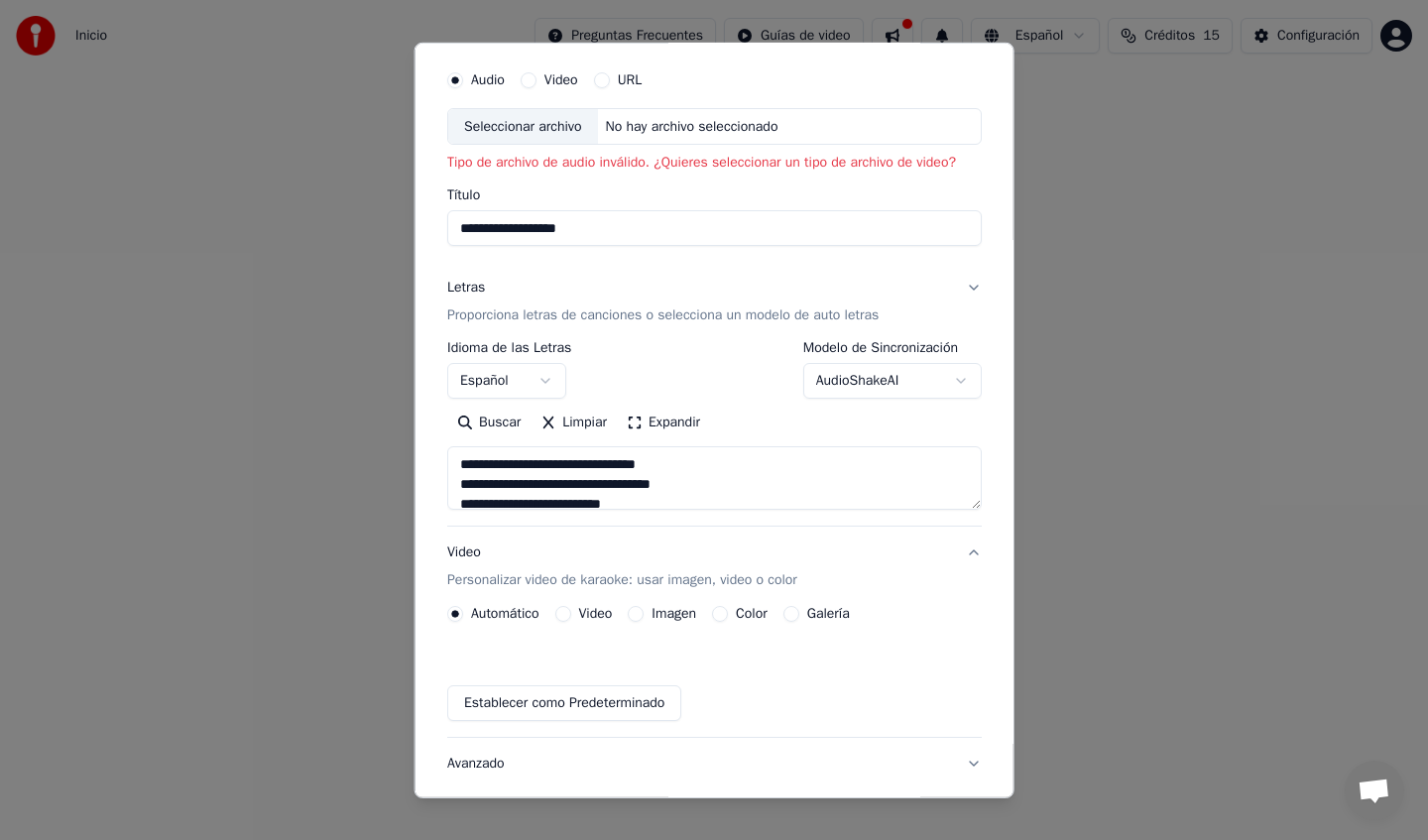 scroll, scrollTop: 3, scrollLeft: 0, axis: vertical 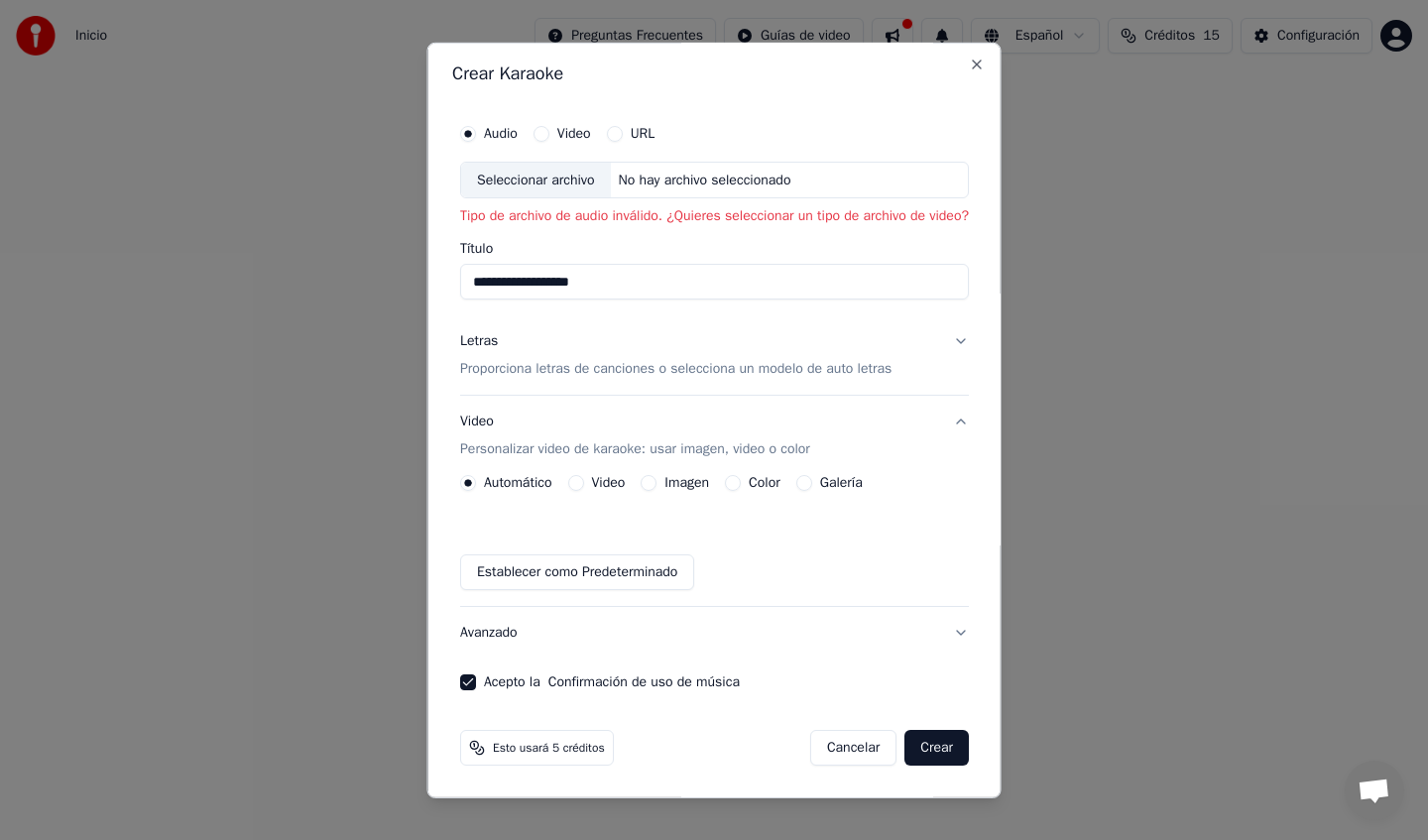 click on "Crear" at bounding box center (936, 748) 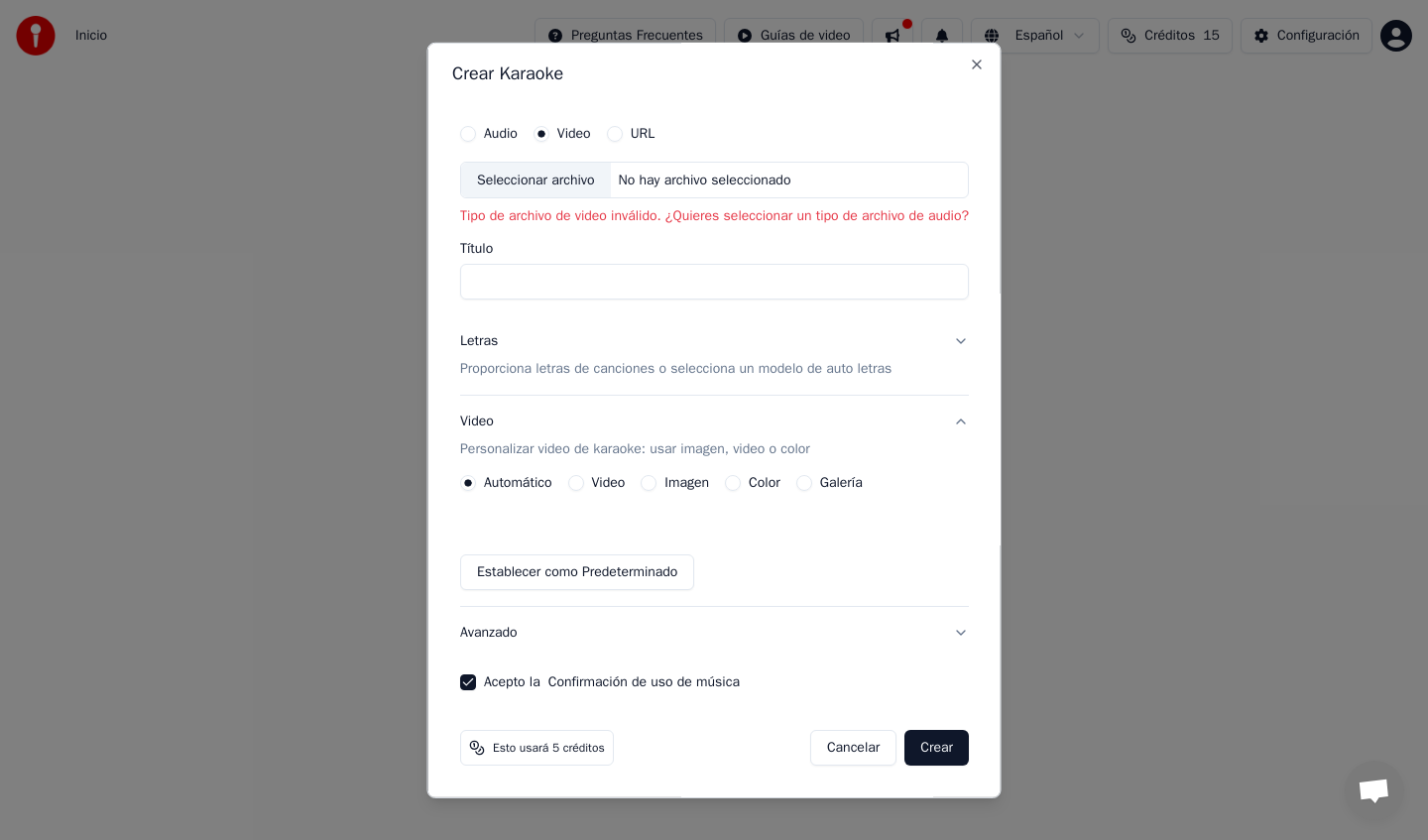 click on "Crear" at bounding box center [936, 748] 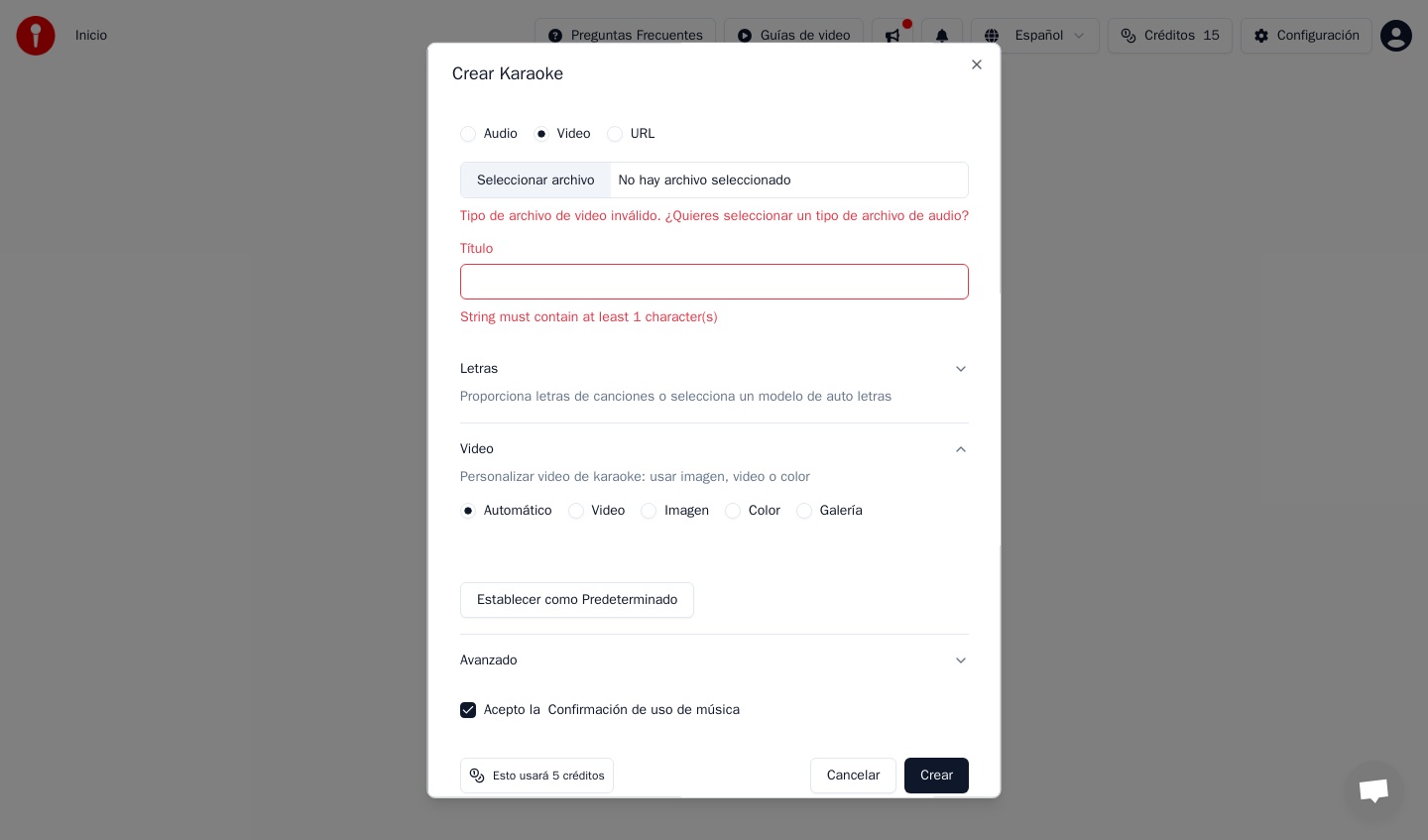 click on "Título" at bounding box center (714, 282) 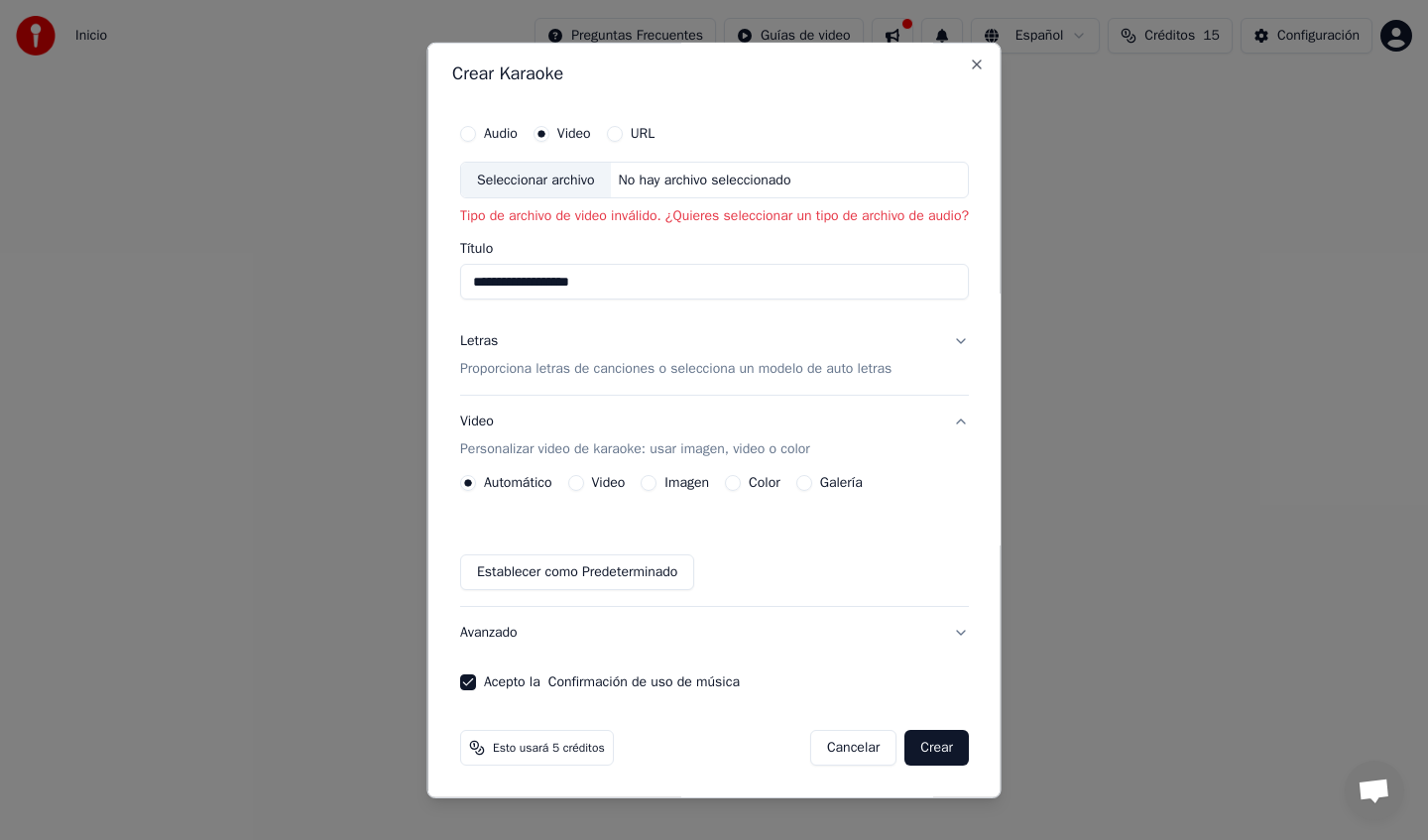 type on "**********" 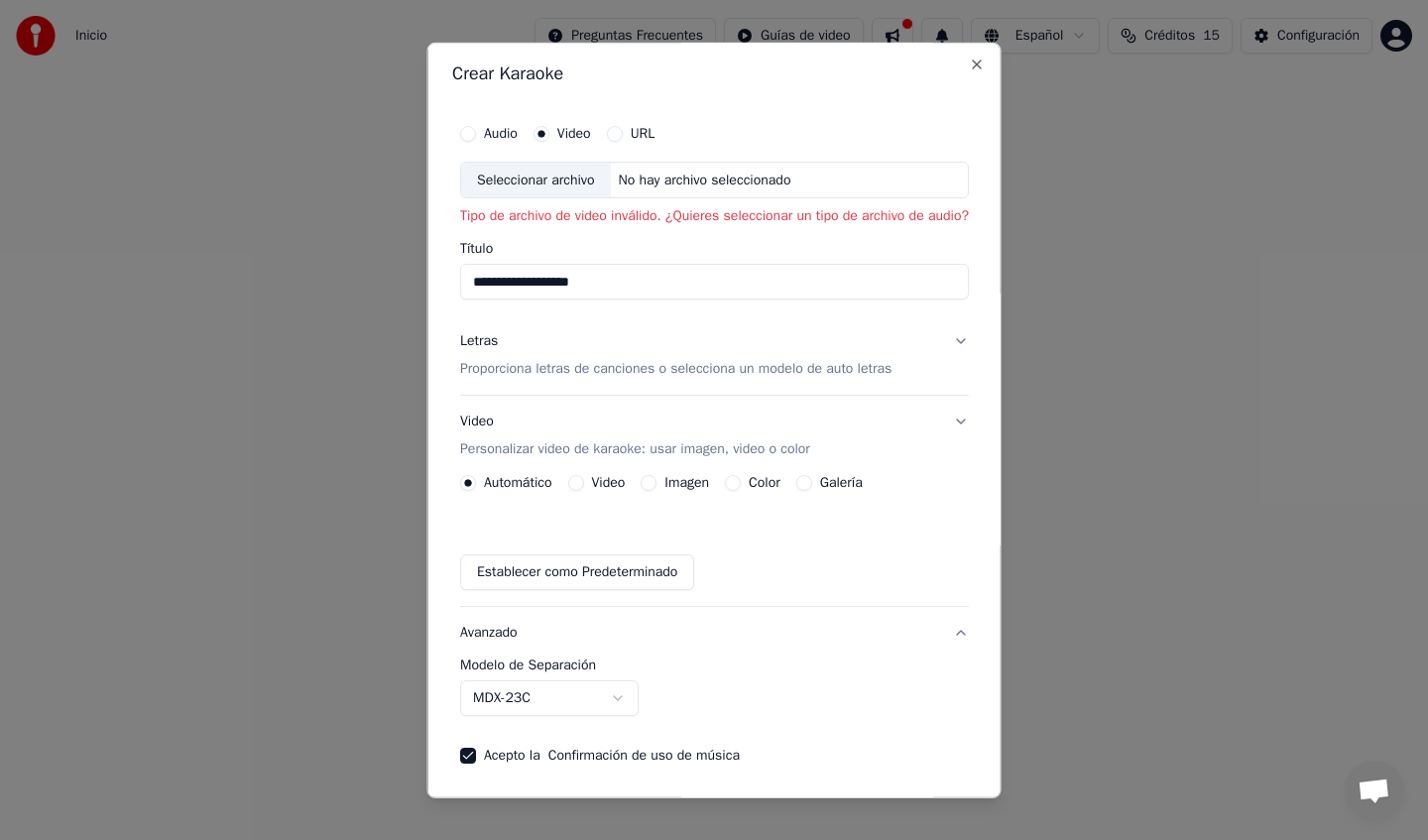 scroll, scrollTop: 0, scrollLeft: 0, axis: both 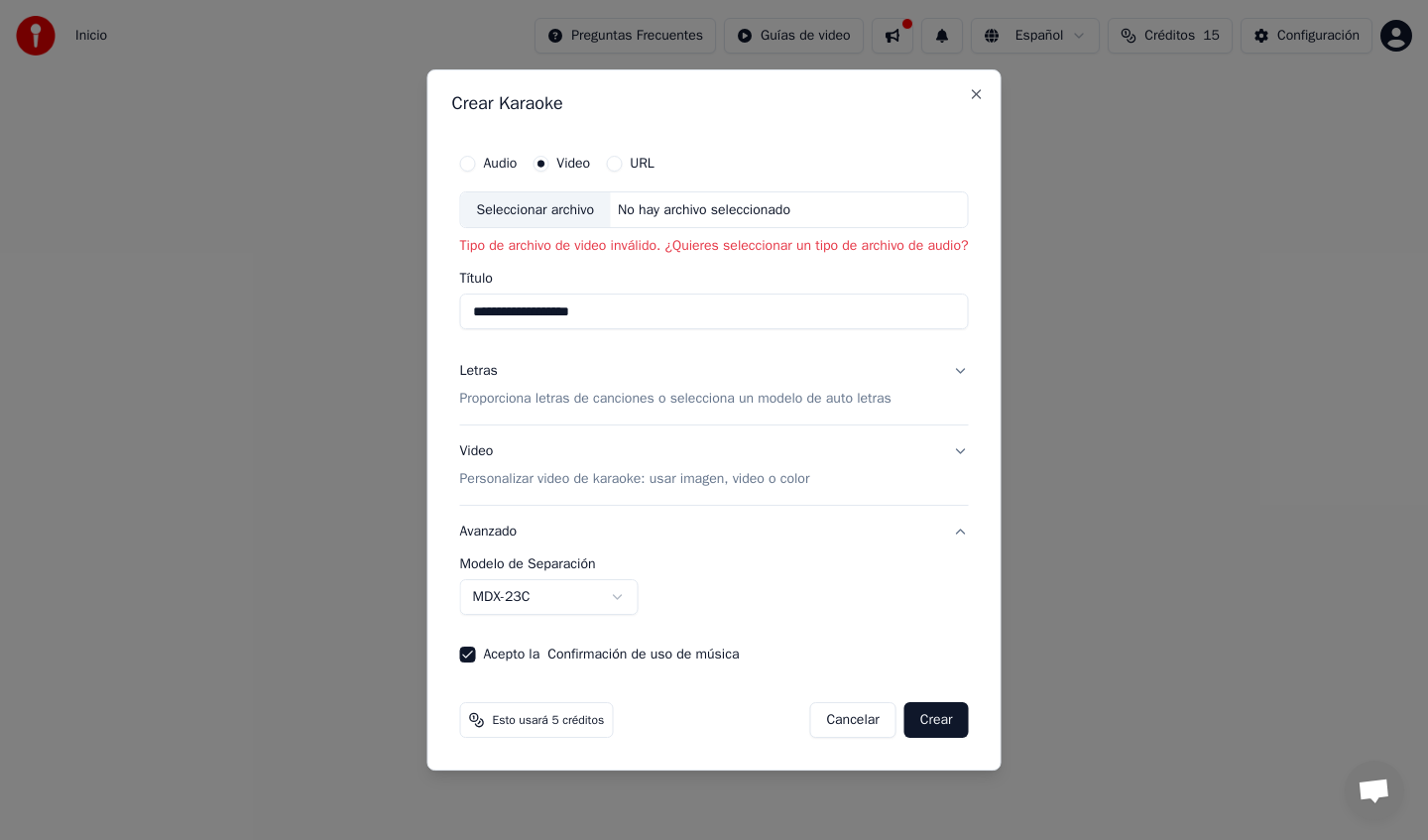 click on "**********" at bounding box center [714, 404] 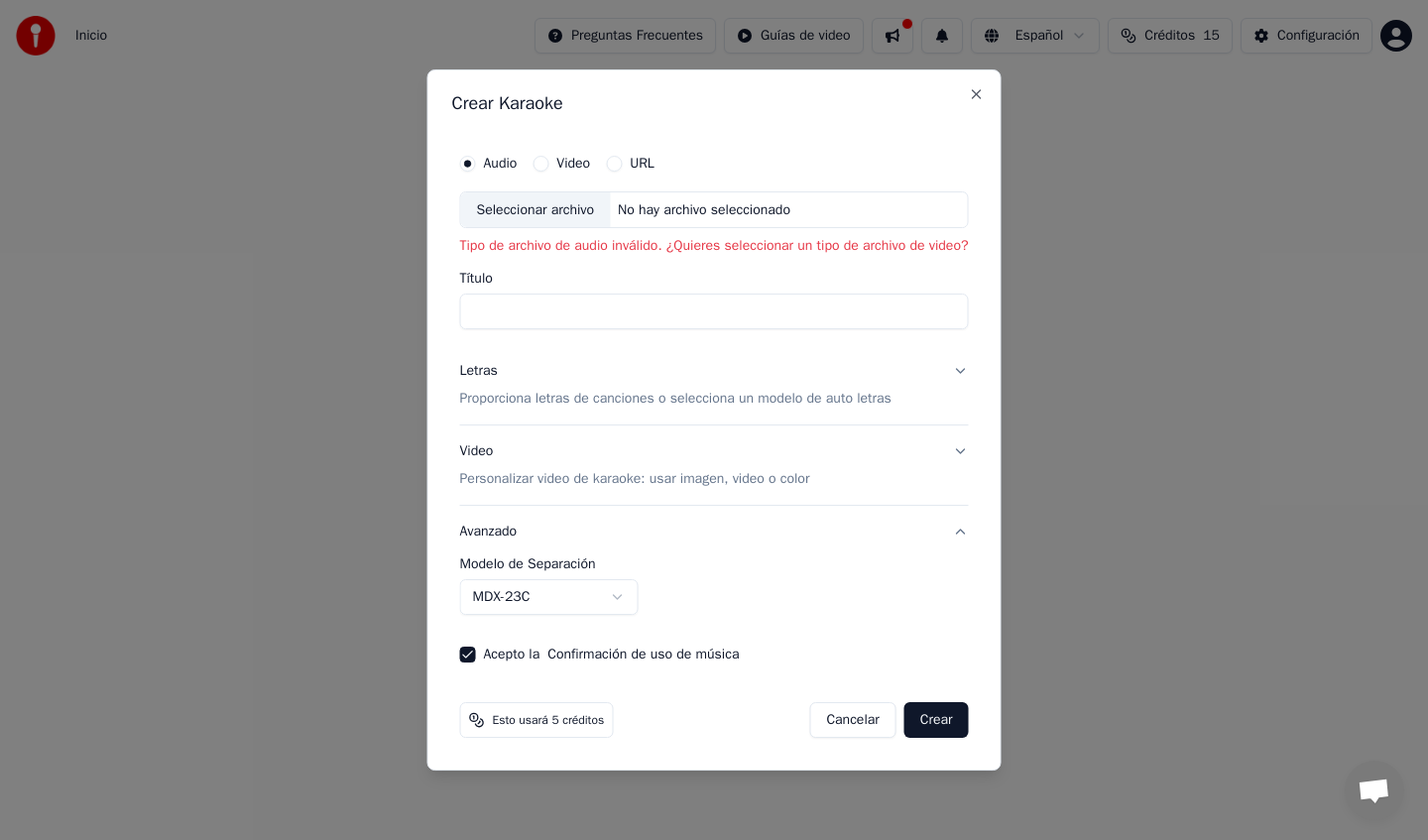 click on "Crear" at bounding box center [936, 720] 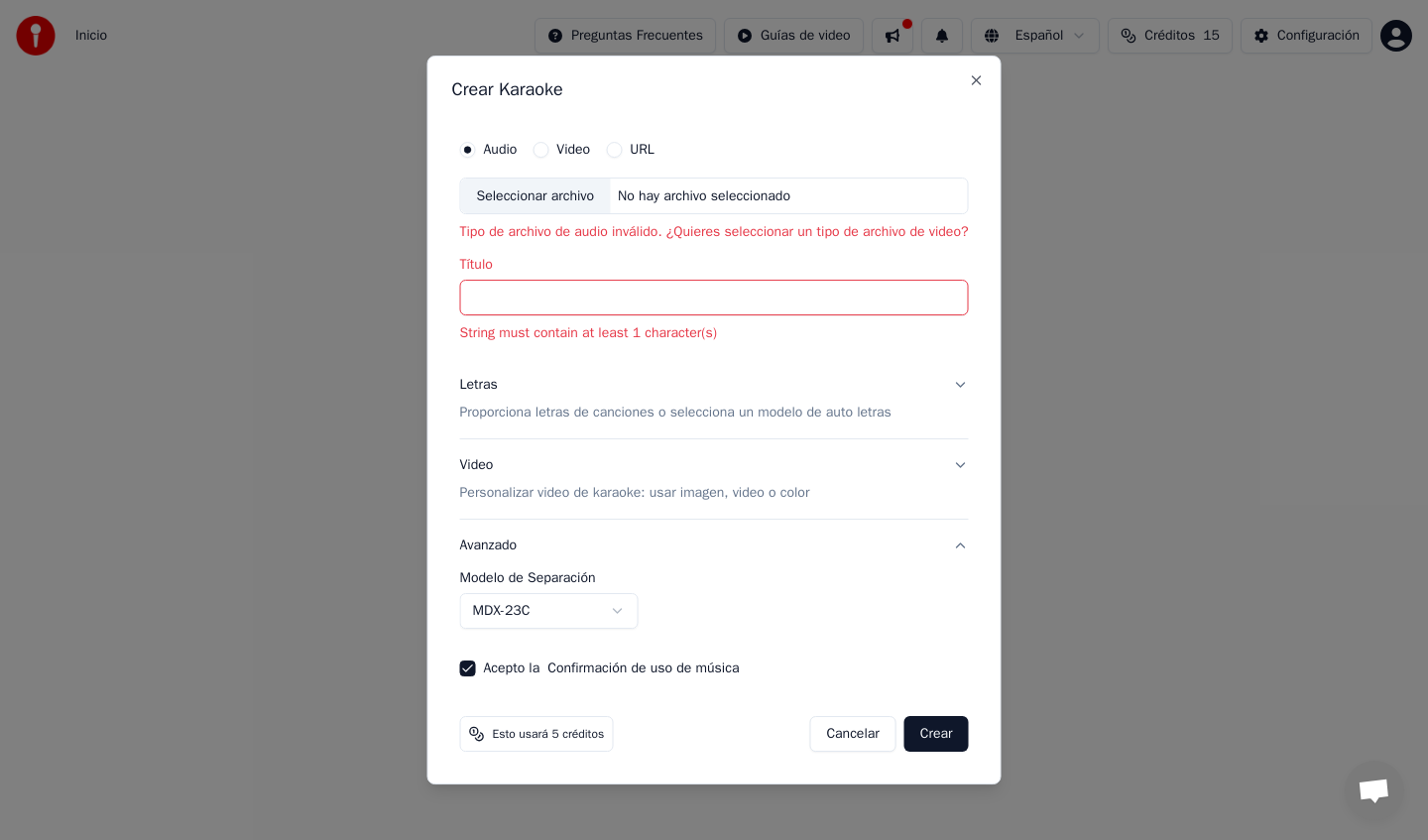 click on "No hay archivo seleccionado" at bounding box center (704, 196) 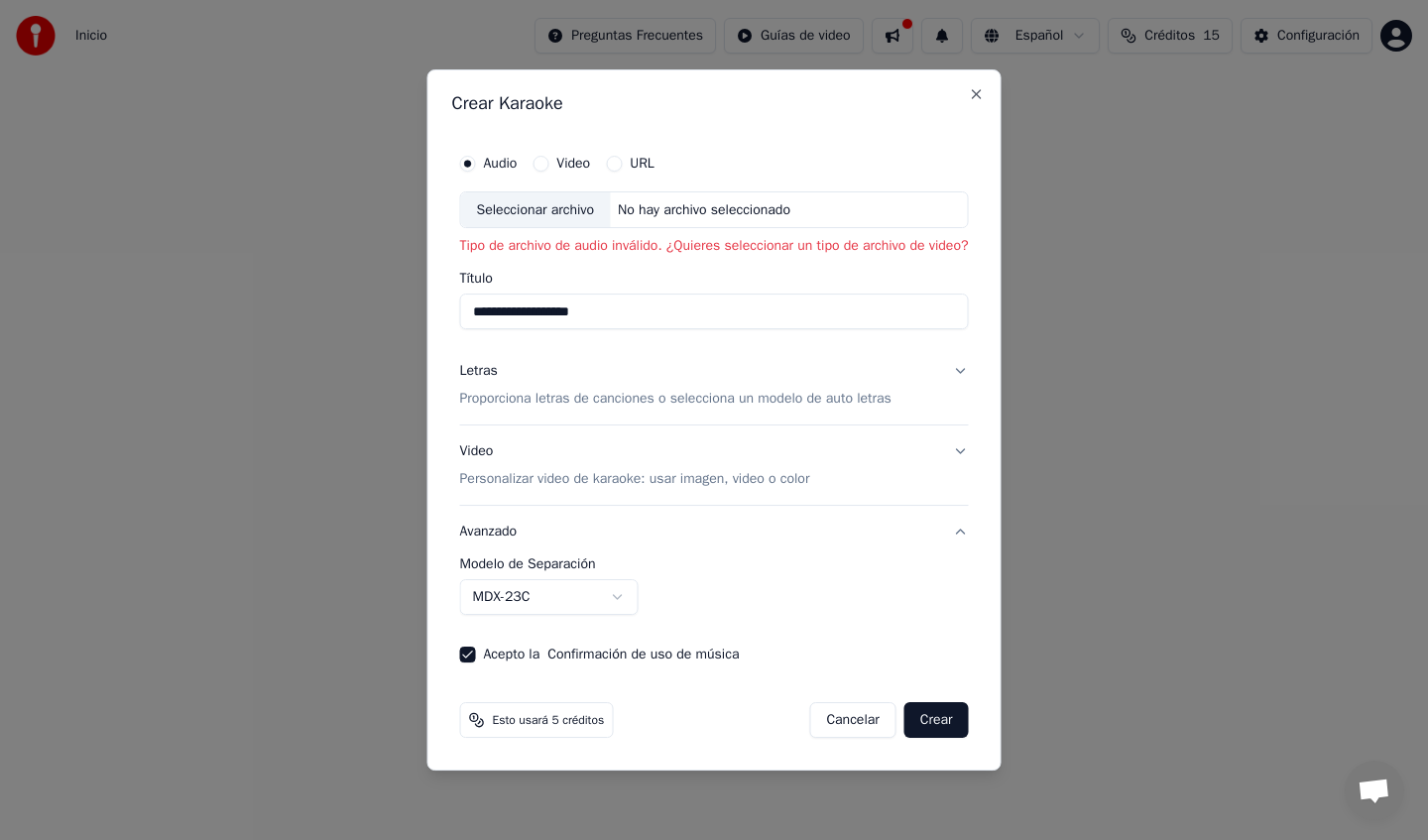 type on "**********" 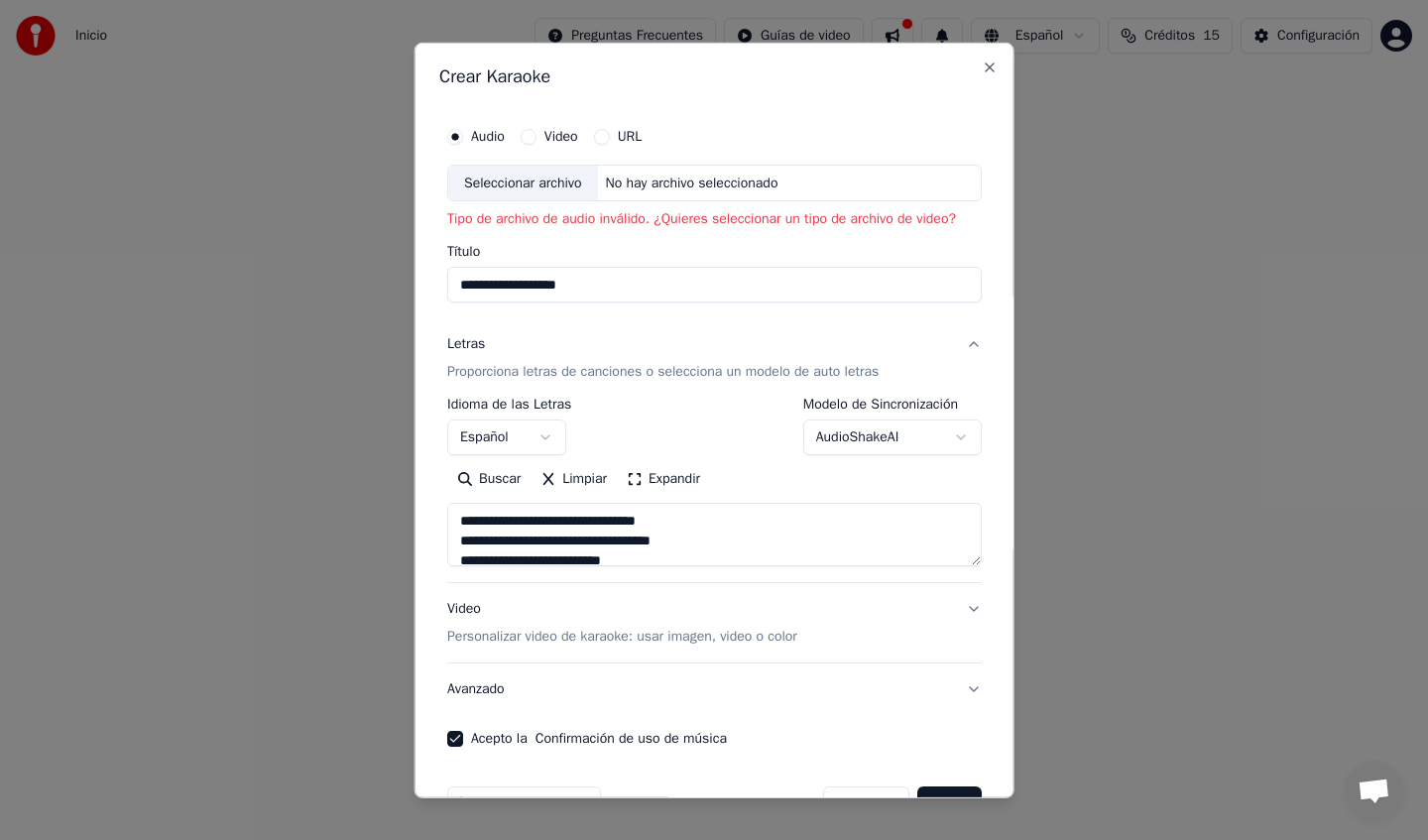 click on "Video Personalizar video de karaoke: usar imagen, video o color" at bounding box center [714, 623] 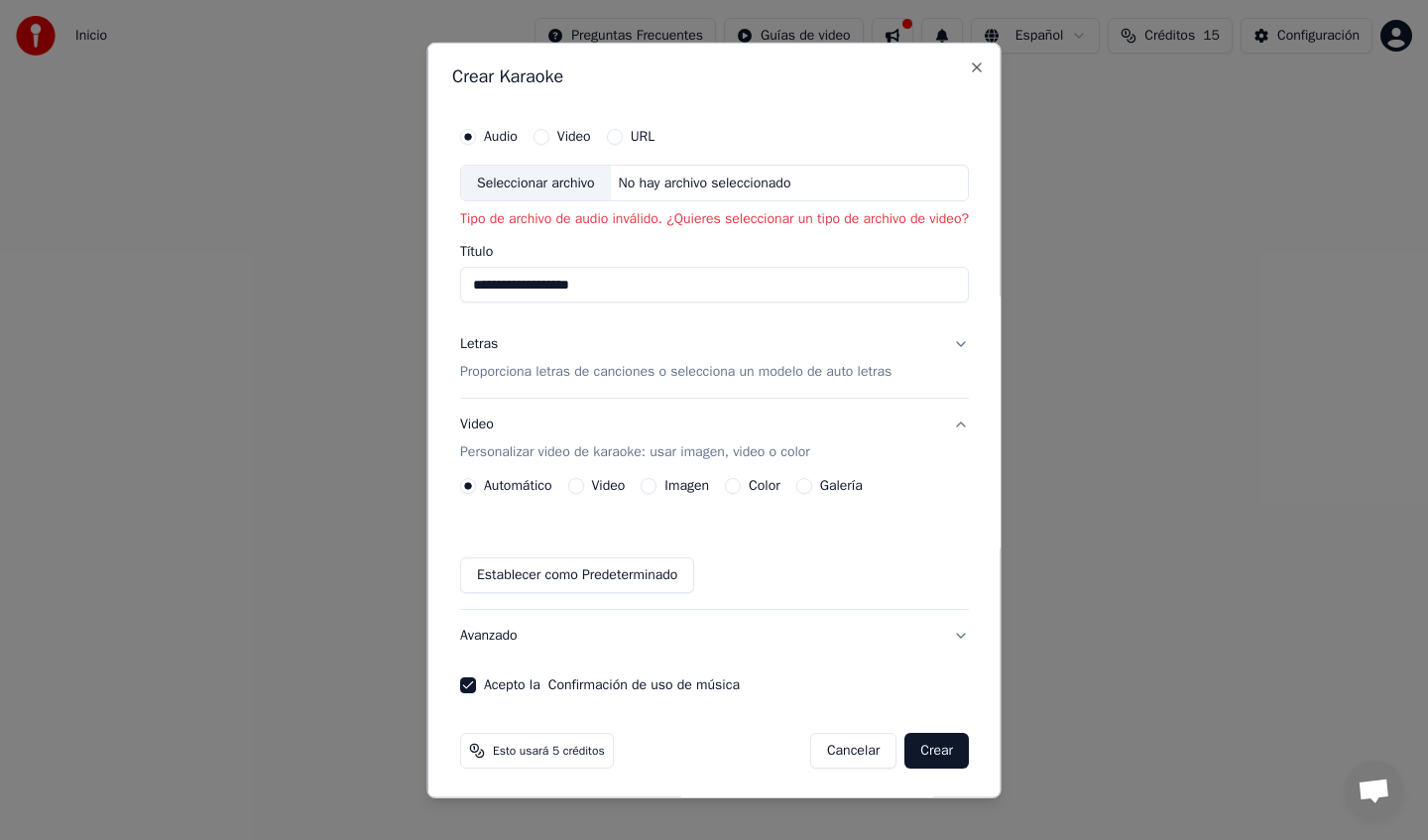 click on "Establecer como Predeterminado" at bounding box center [577, 575] 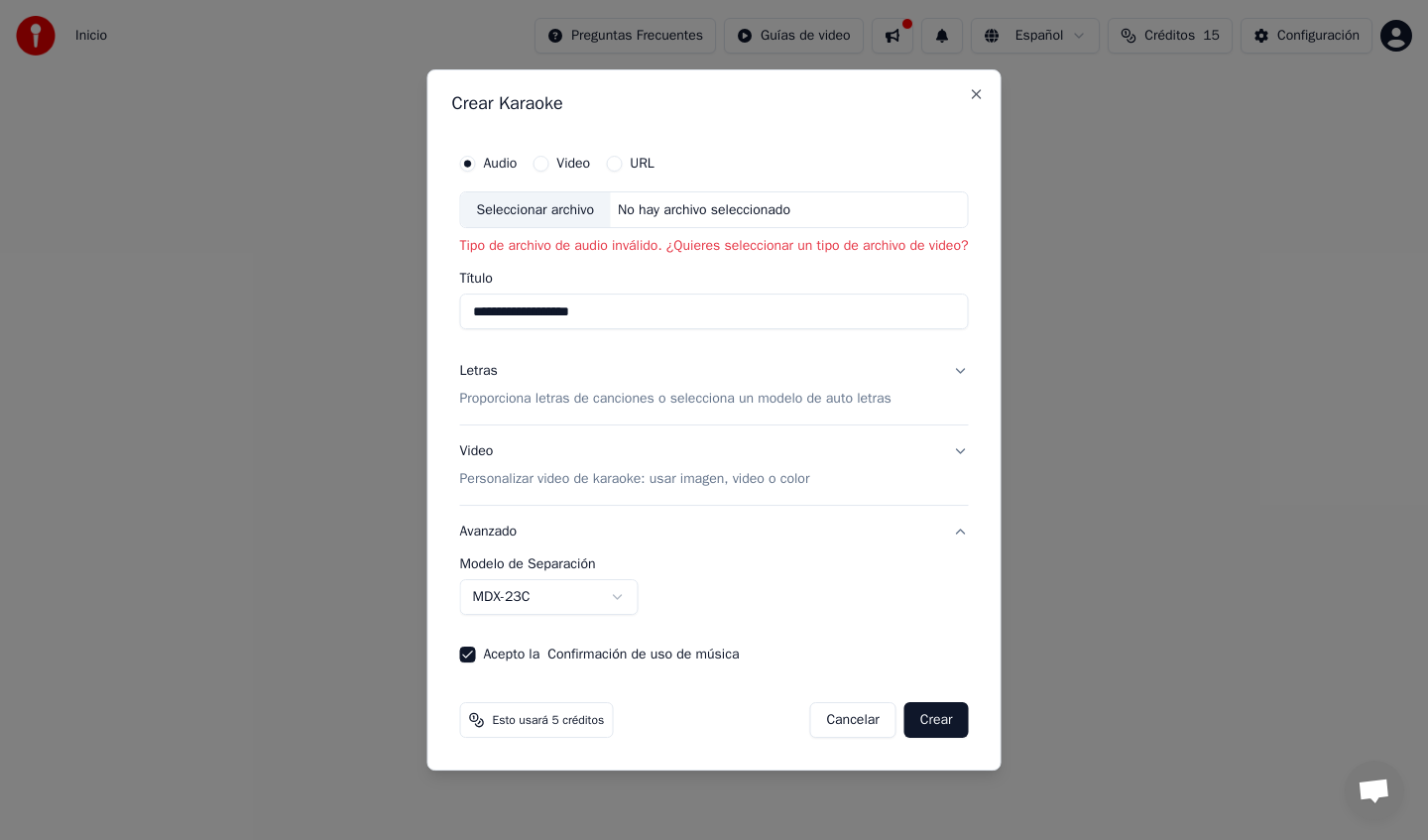 click on "MDX-23C" at bounding box center (549, 597) 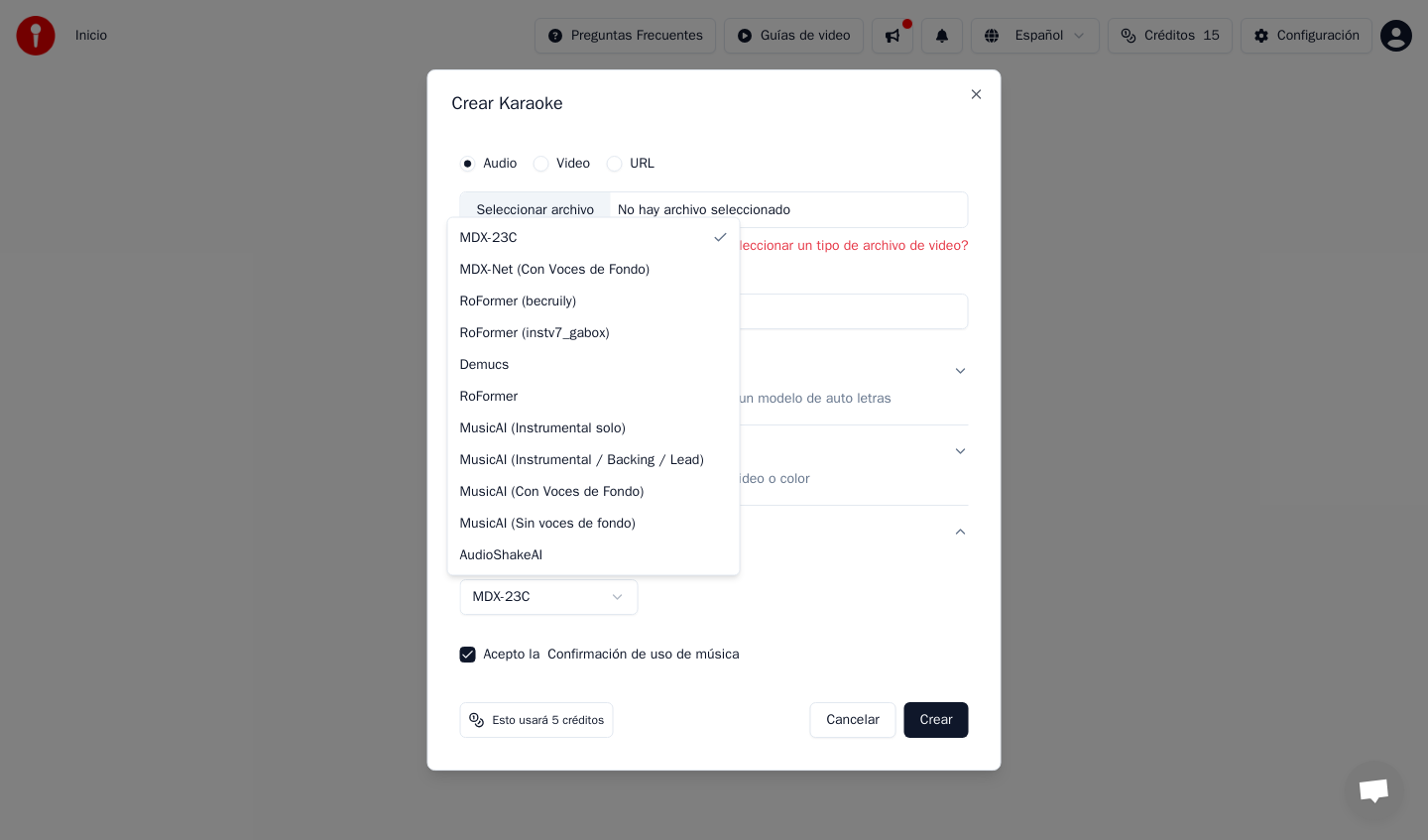 click at bounding box center (714, 420) 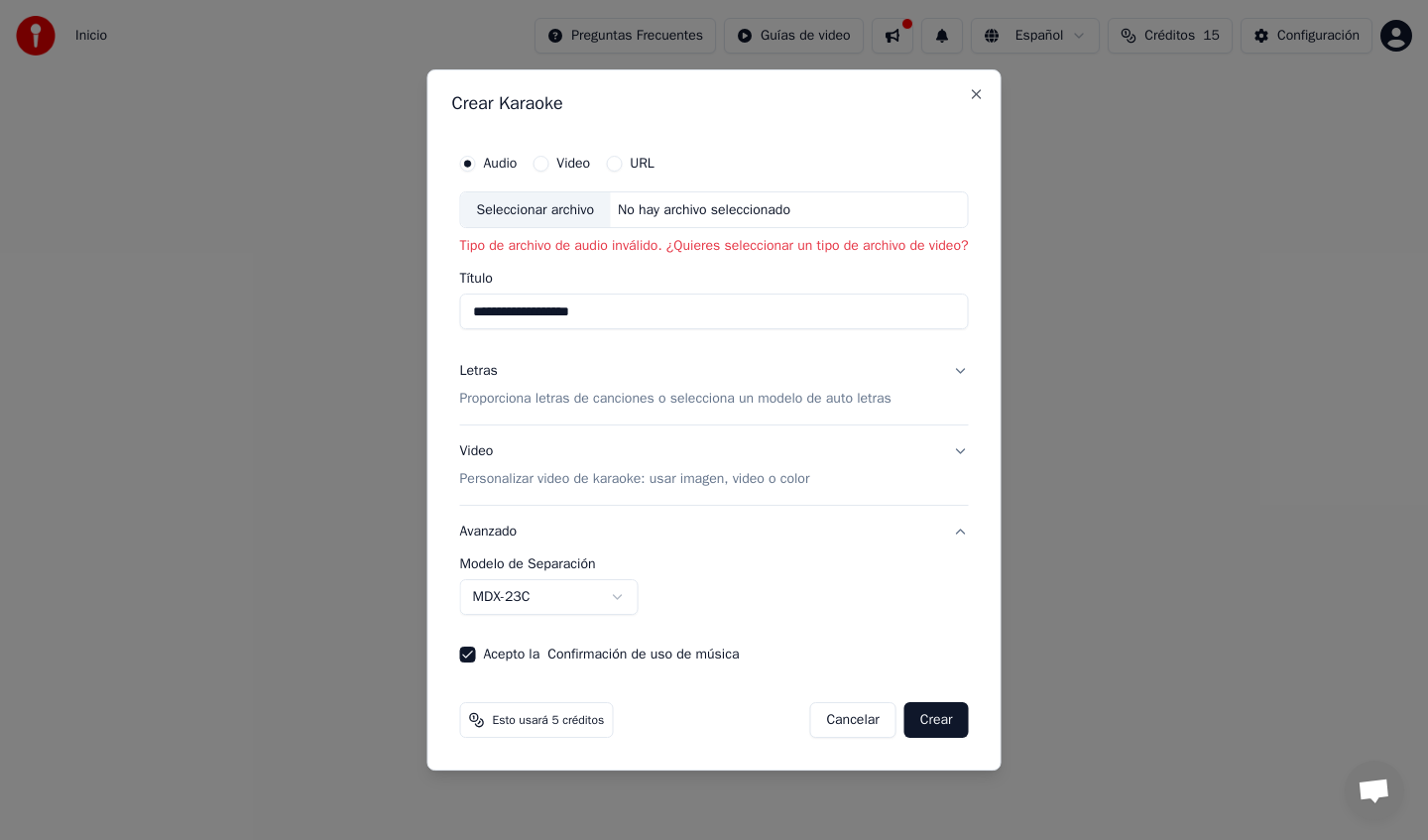 click on "Crear" at bounding box center [936, 720] 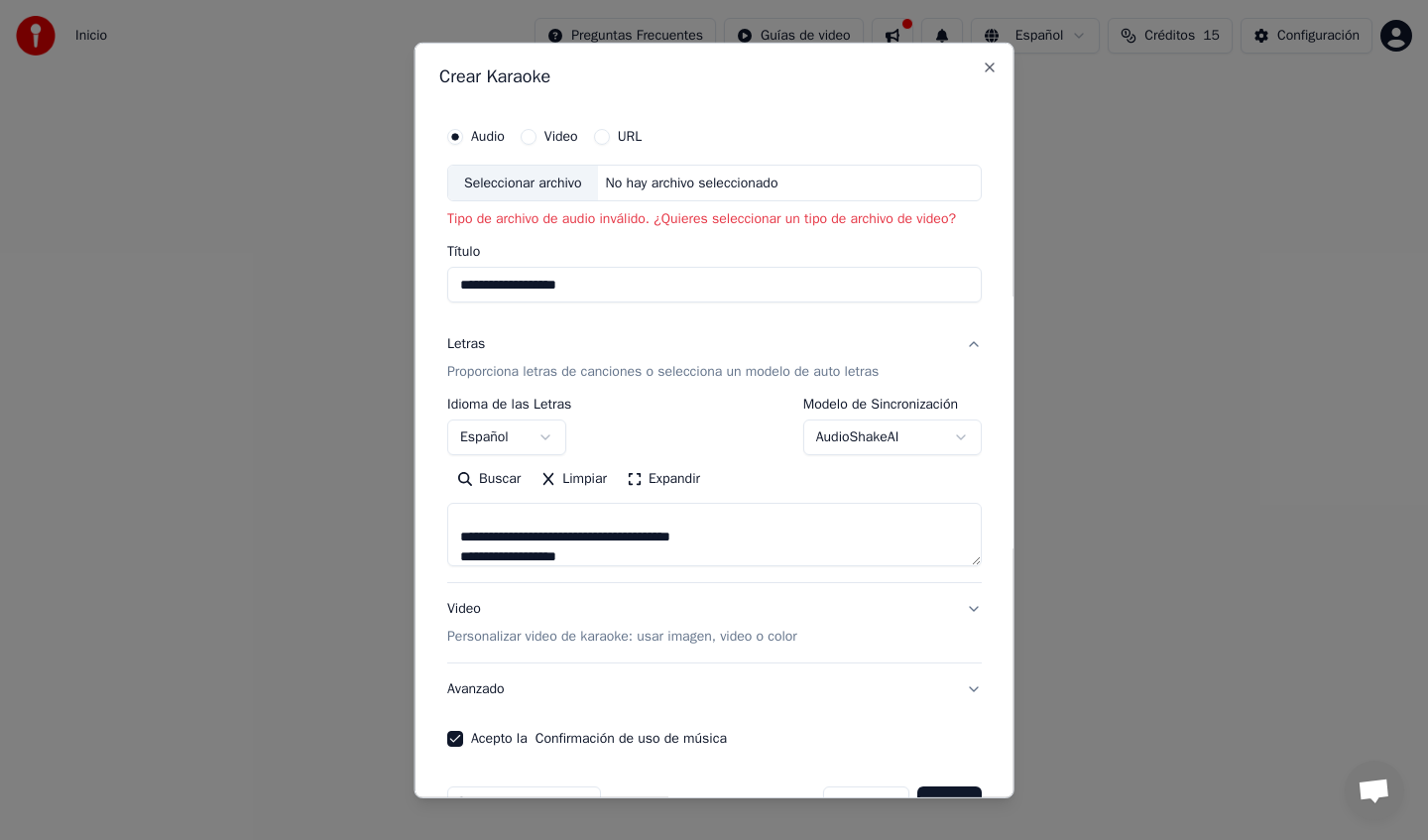 scroll, scrollTop: 700, scrollLeft: 0, axis: vertical 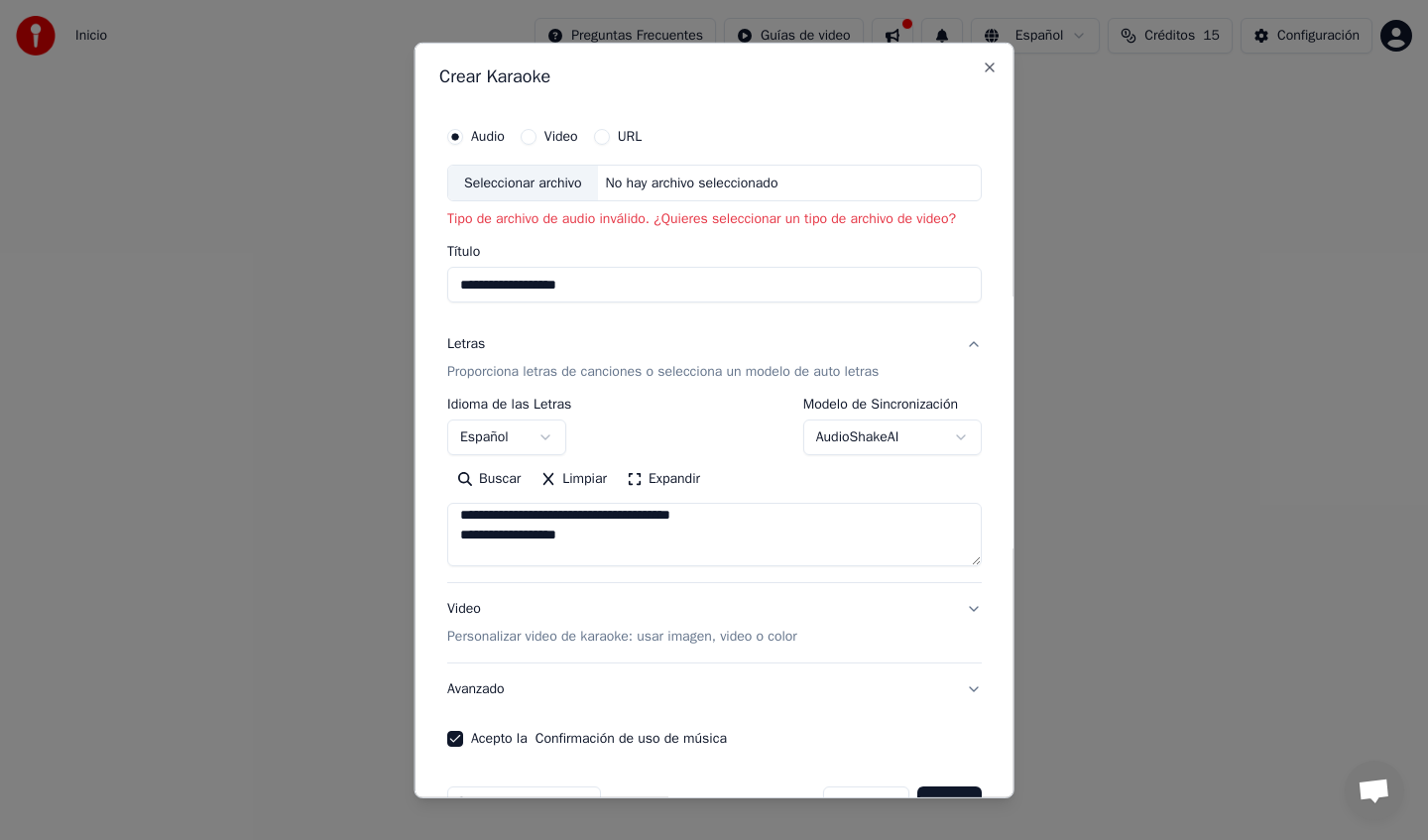 click on "Seleccionar archivo" at bounding box center [523, 182] 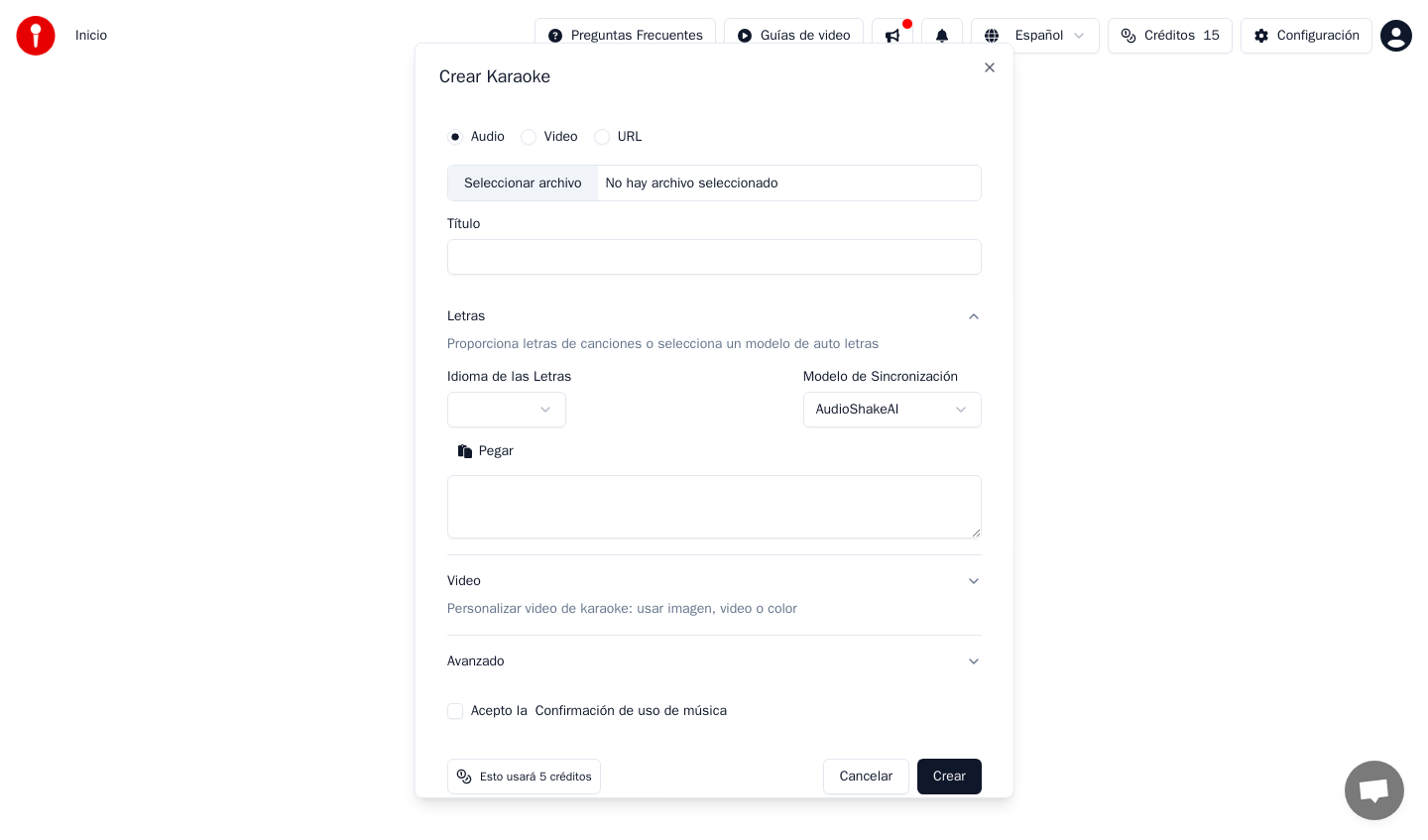 scroll, scrollTop: 0, scrollLeft: 0, axis: both 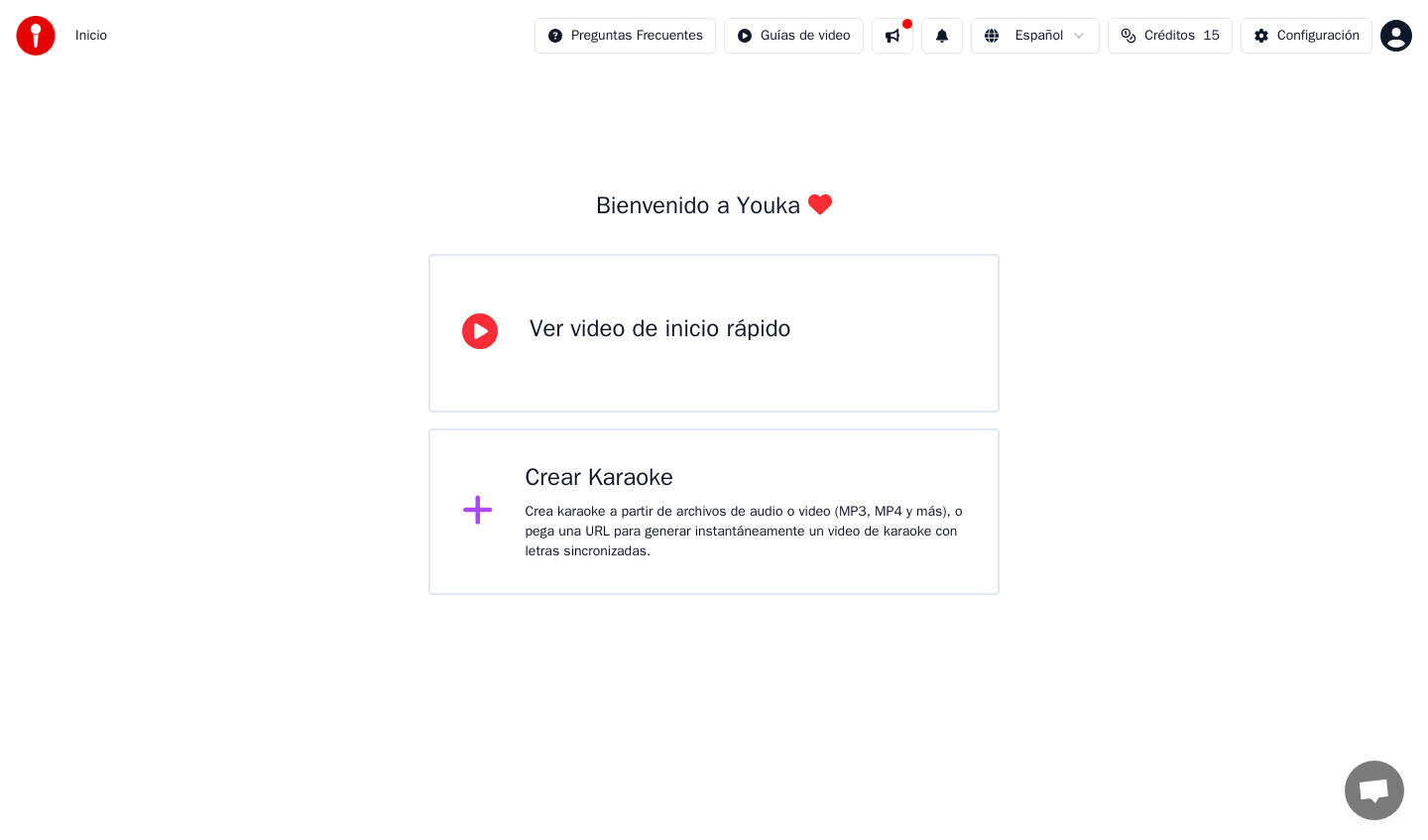 click on "Crear Karaoke" at bounding box center (746, 478) 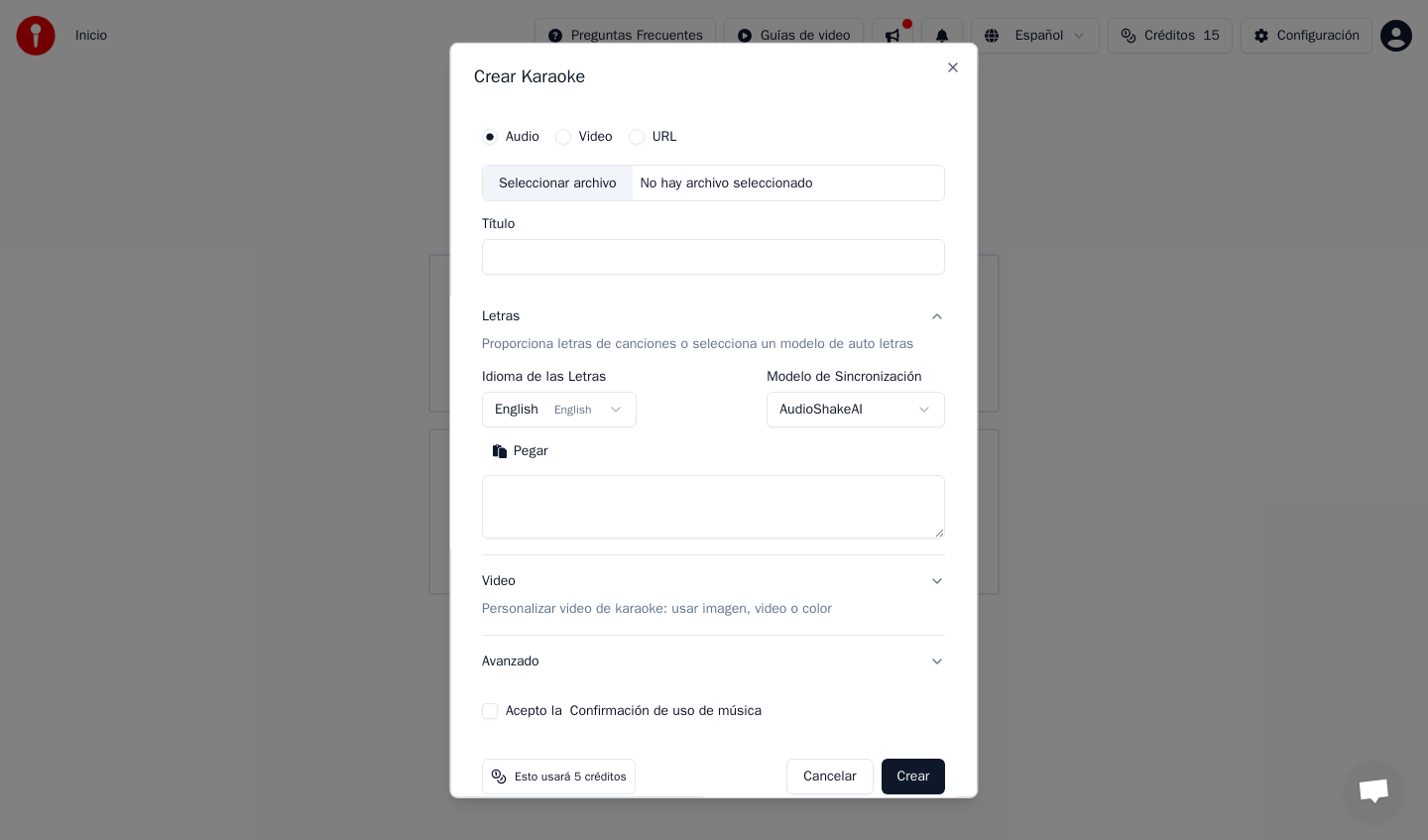 click on "Seleccionar archivo" at bounding box center (557, 182) 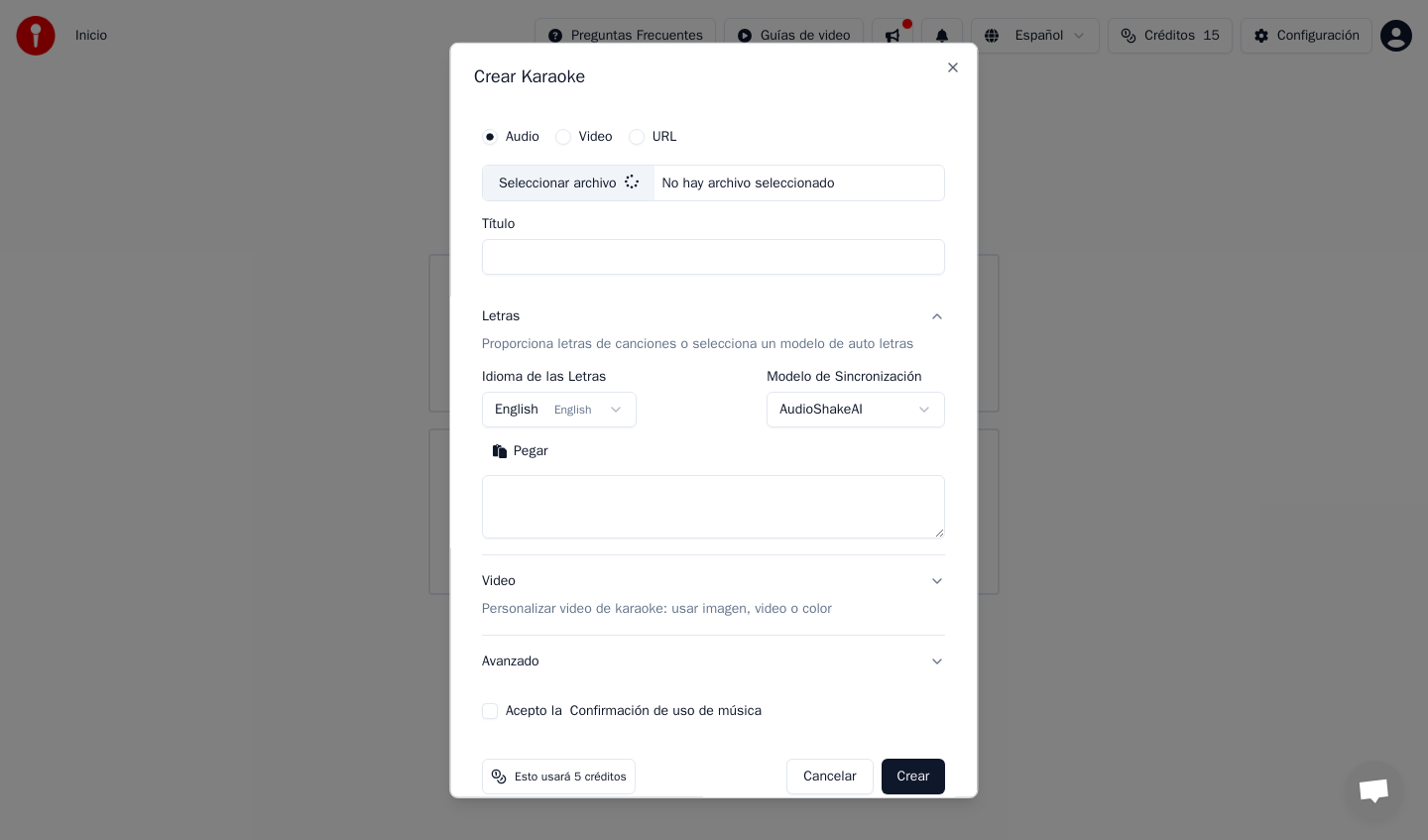 type on "**********" 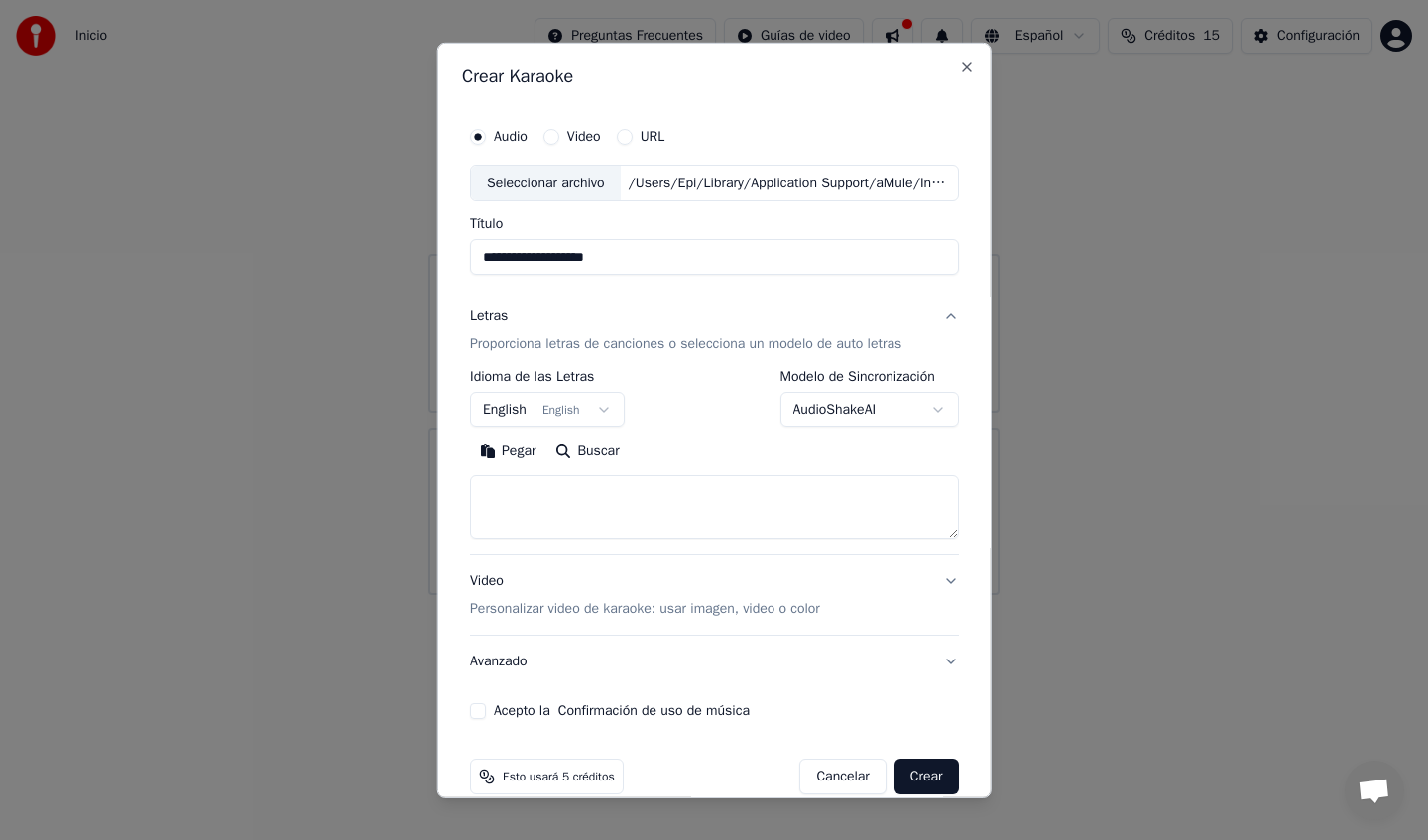 click on "Buscar" at bounding box center (587, 451) 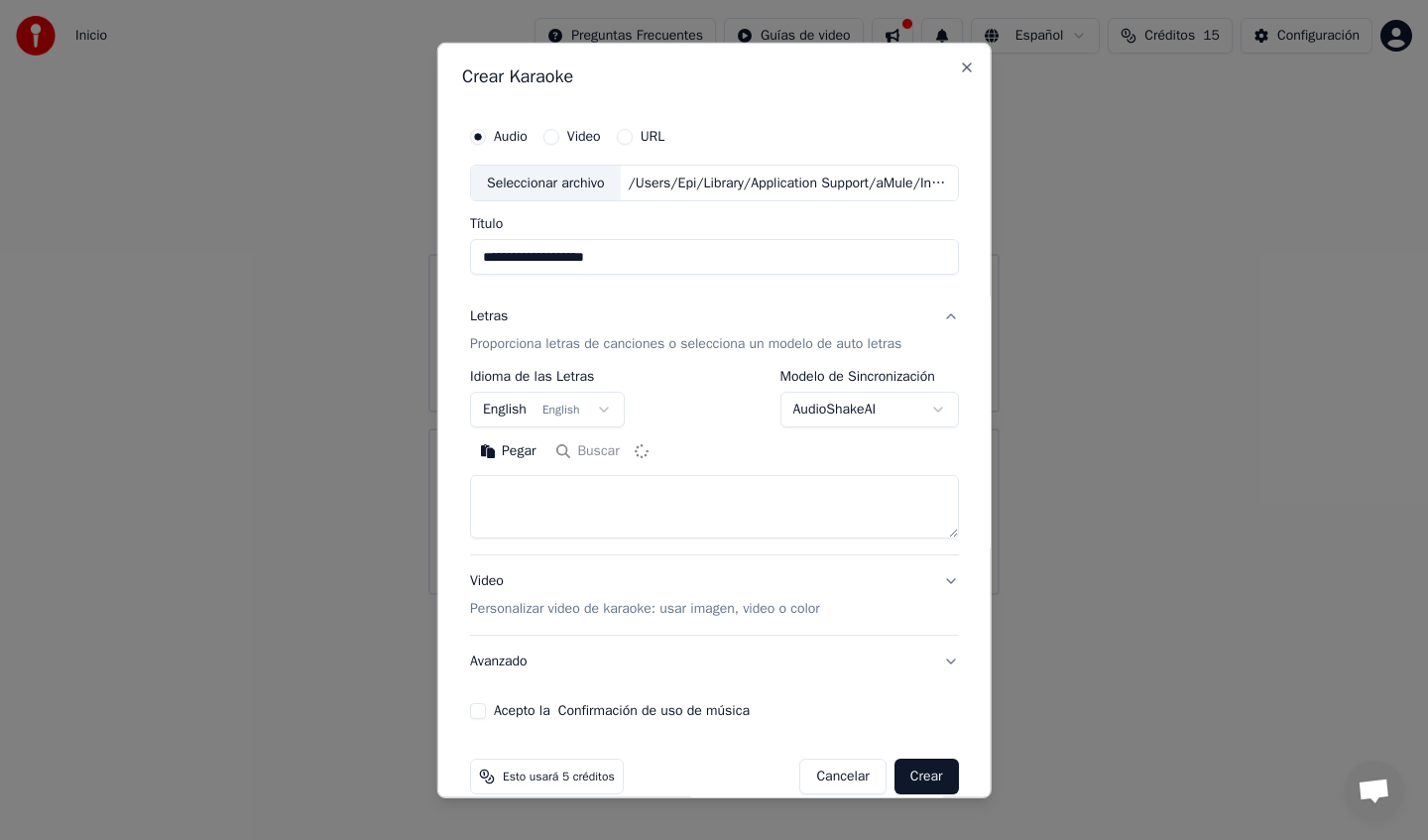 type on "**********" 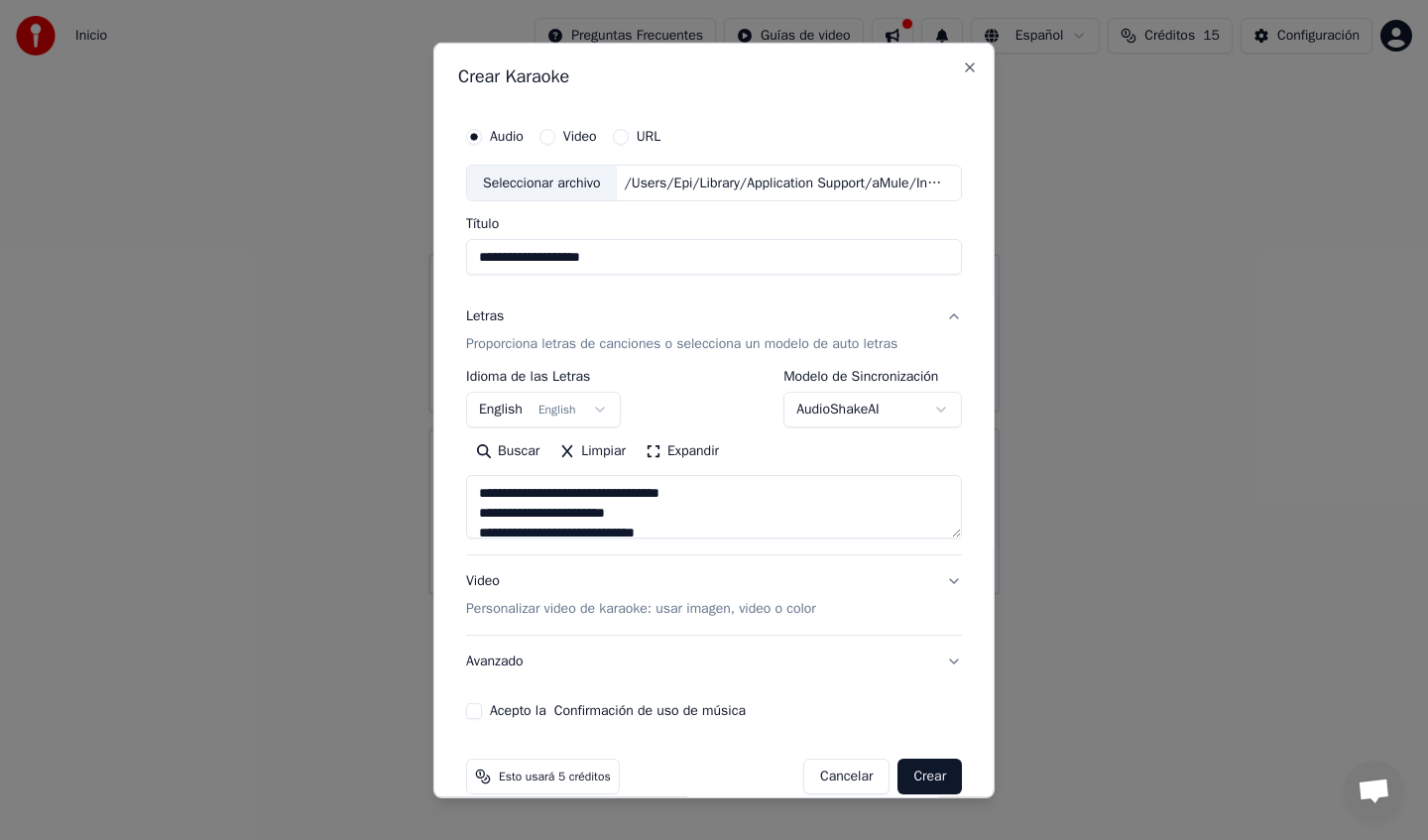 click on "Crear" at bounding box center (929, 777) 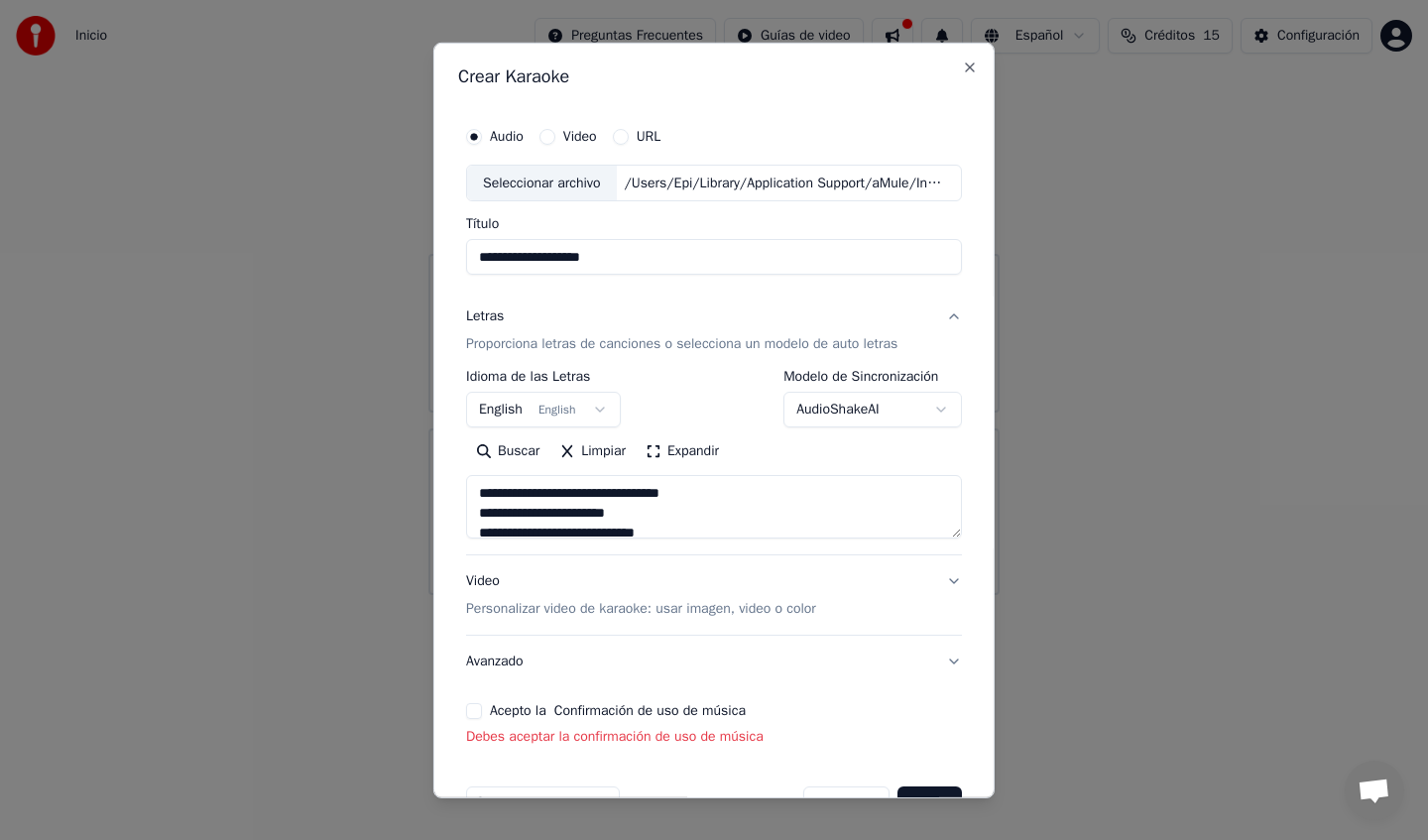 click on "Acepto la   Confirmación de uso de música" at bounding box center [474, 711] 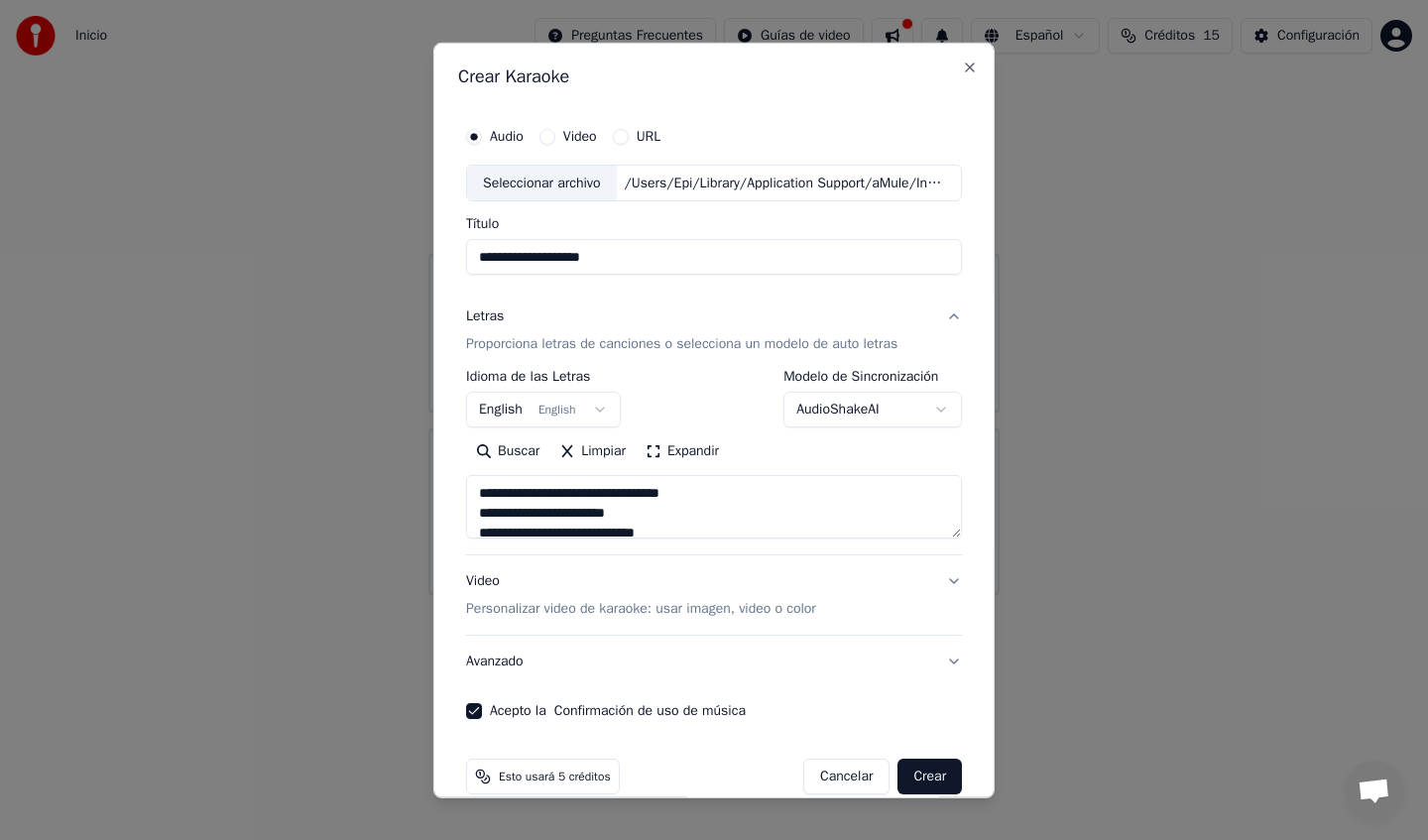 click on "Crear" at bounding box center [929, 777] 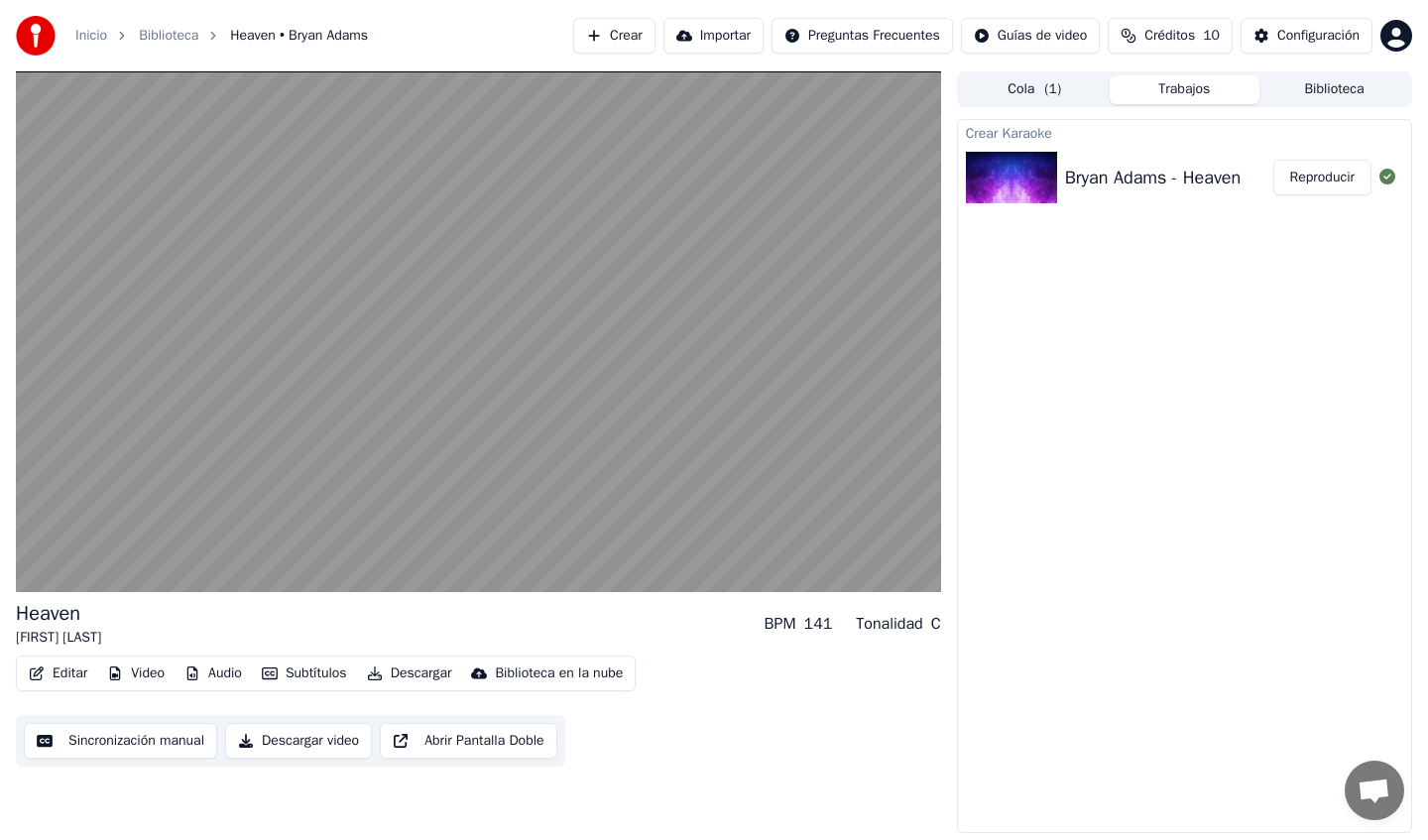 click on "Video" at bounding box center (136, 673) 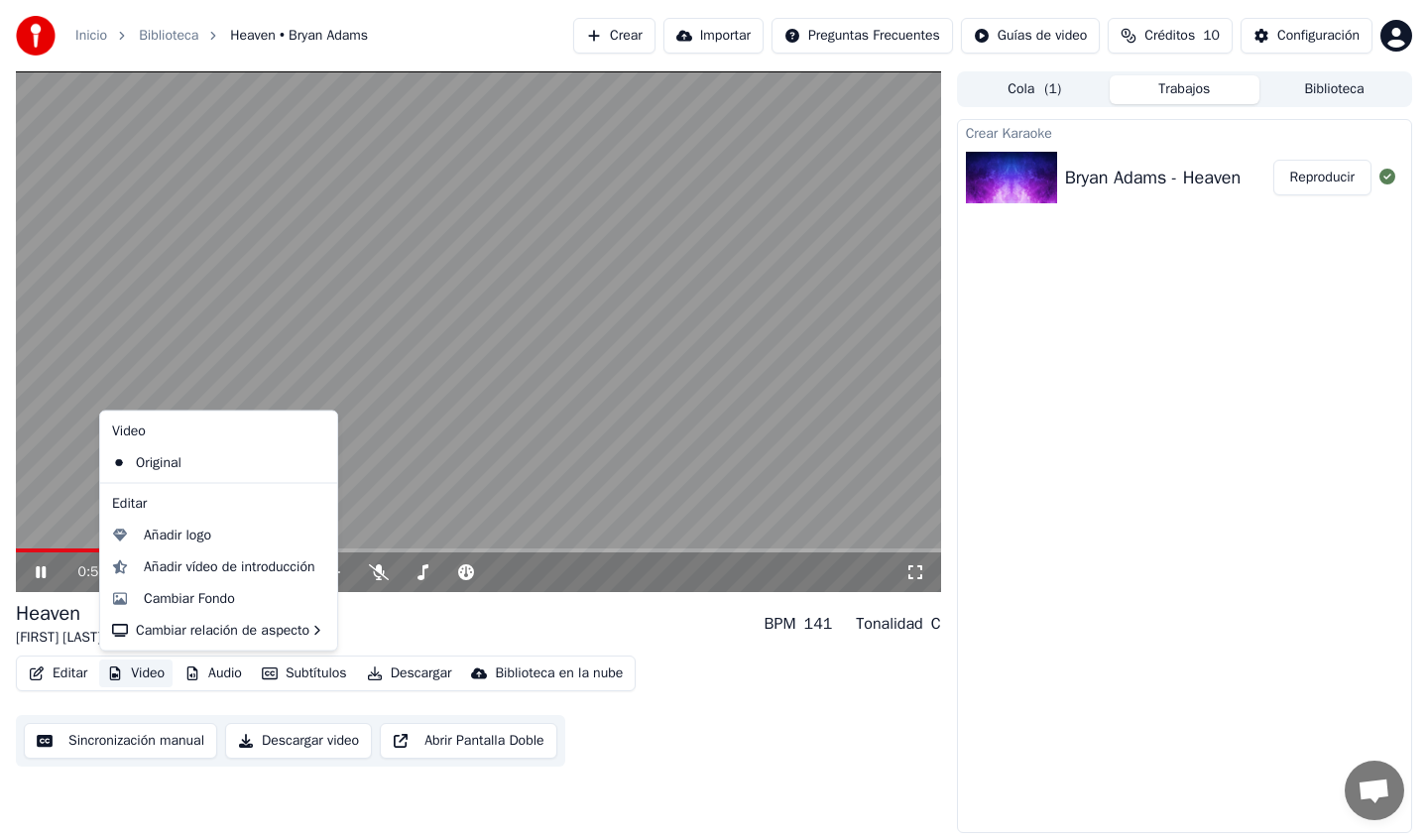 click on "Crear Karaoke Bryan Adams - Heaven Reproducir" at bounding box center [1184, 476] 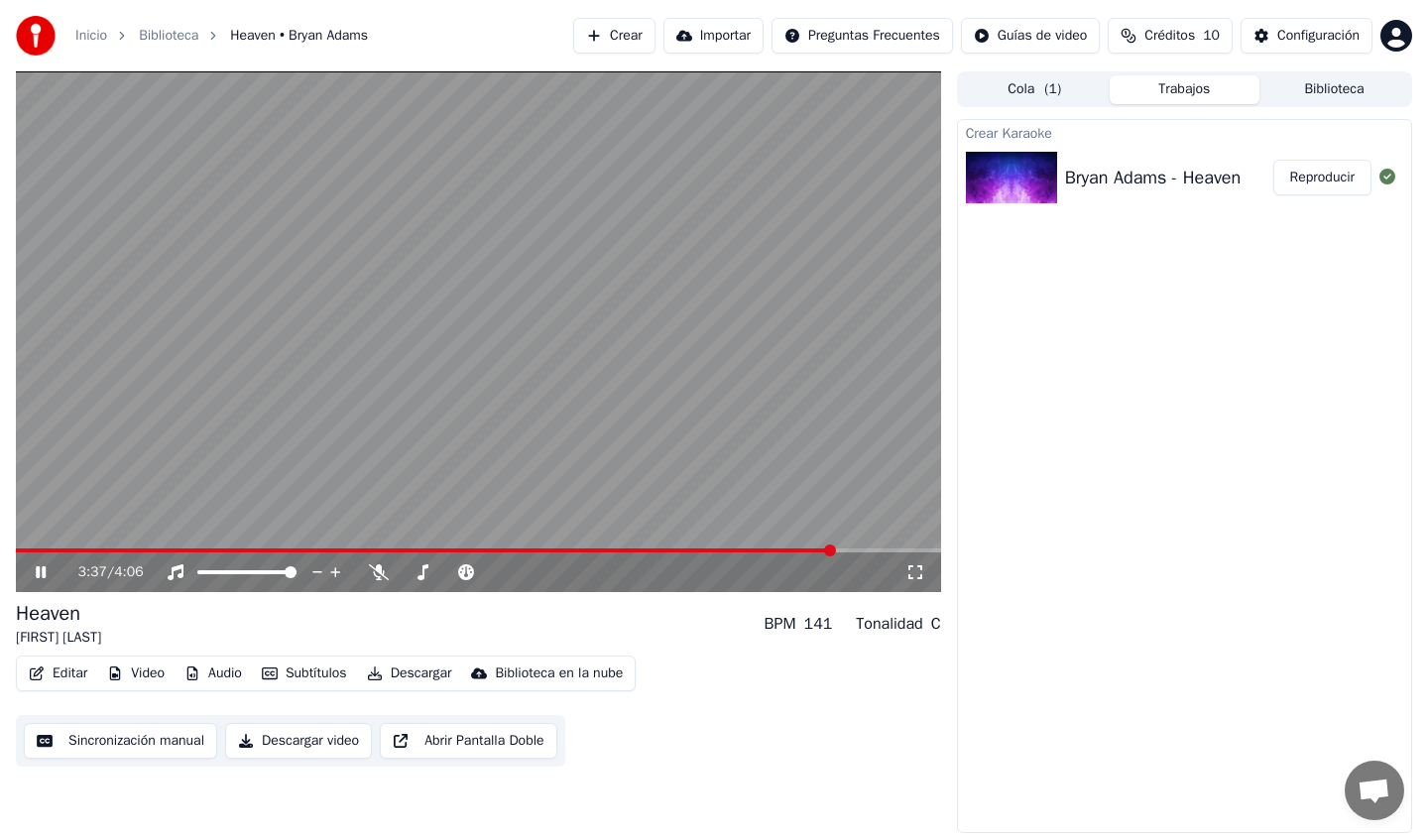 click on "Crear Karaoke Bryan Adams - Heaven Reproducir" at bounding box center [1184, 476] 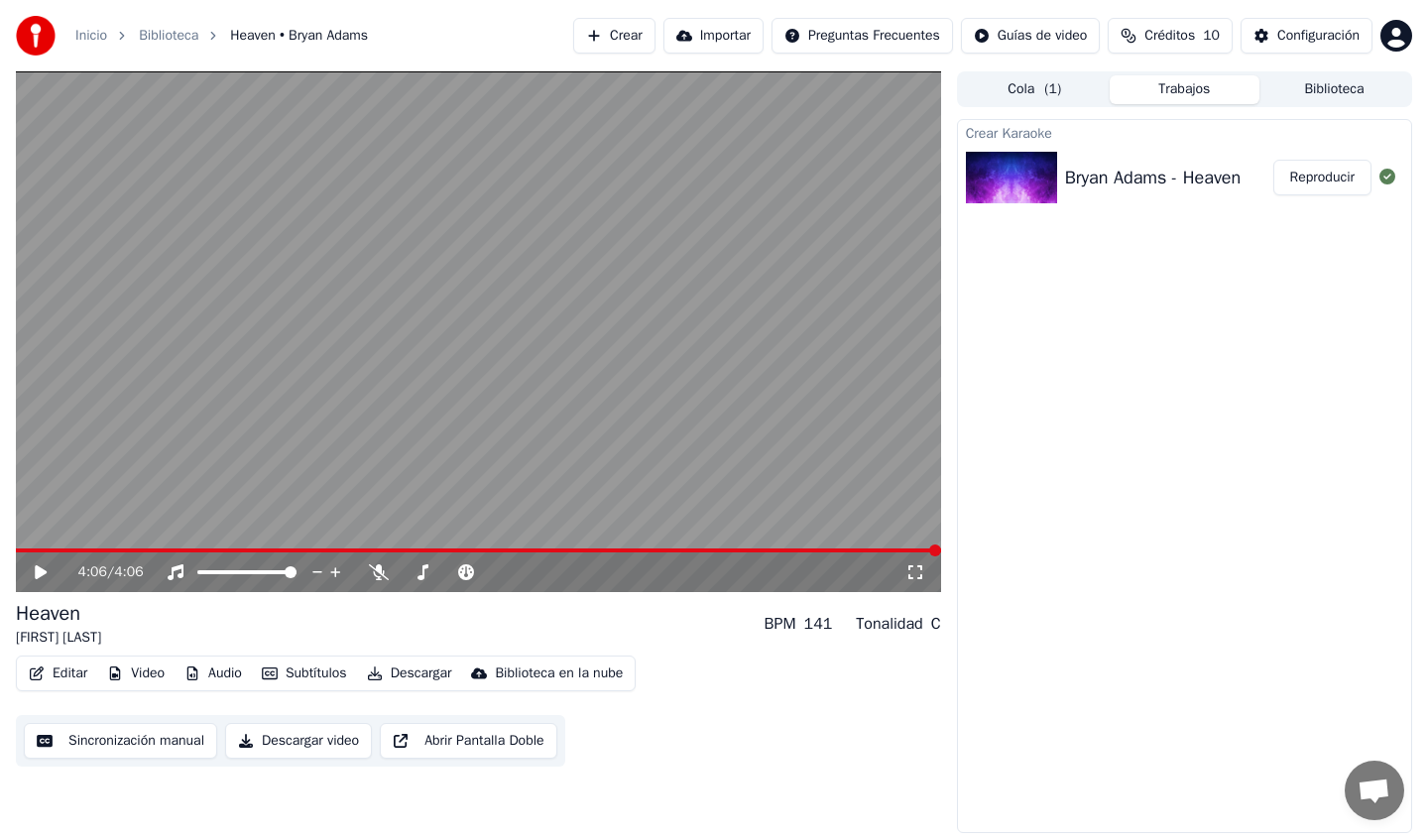 click on "Crear" at bounding box center (614, 36) 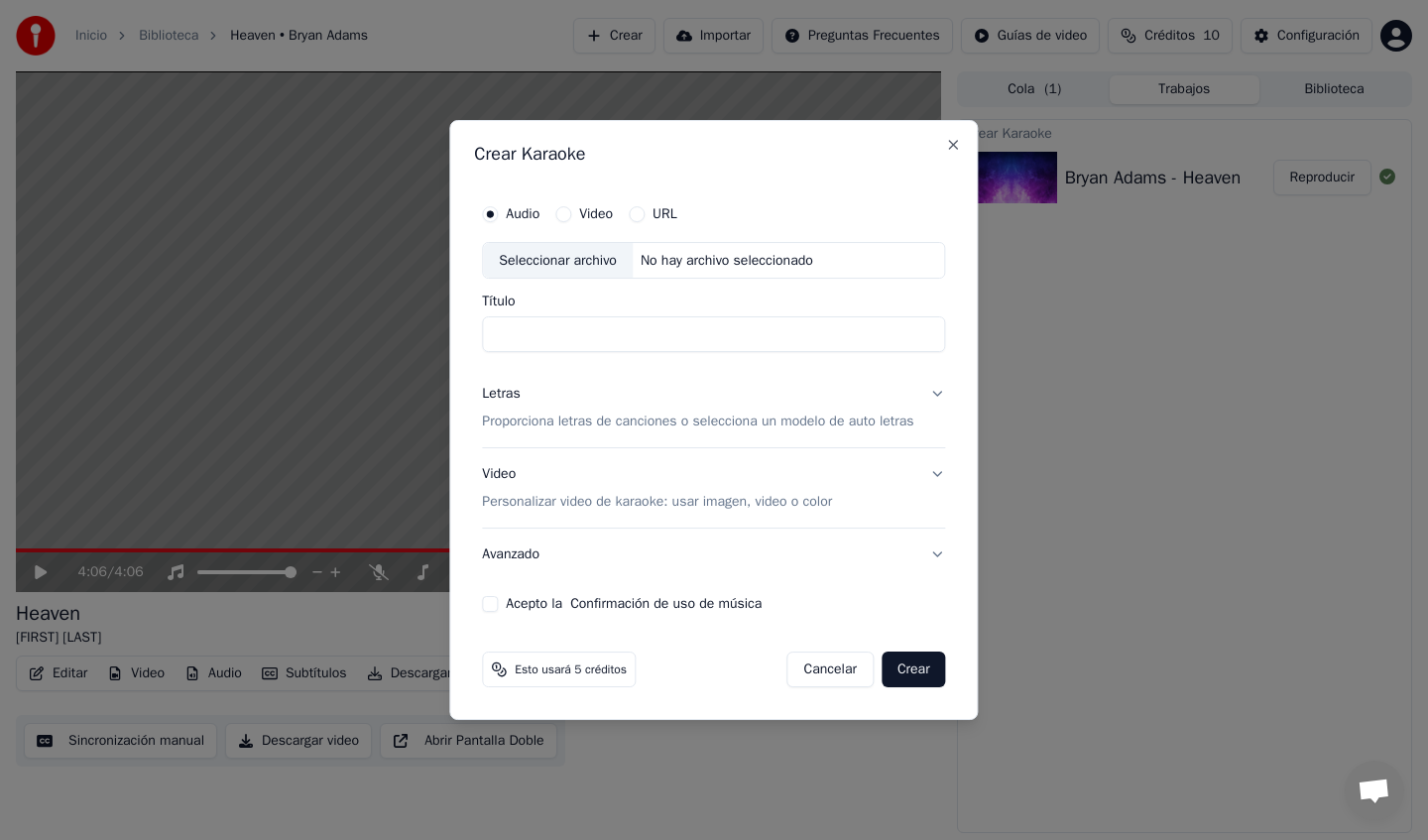 click on "Seleccionar archivo" at bounding box center (557, 261) 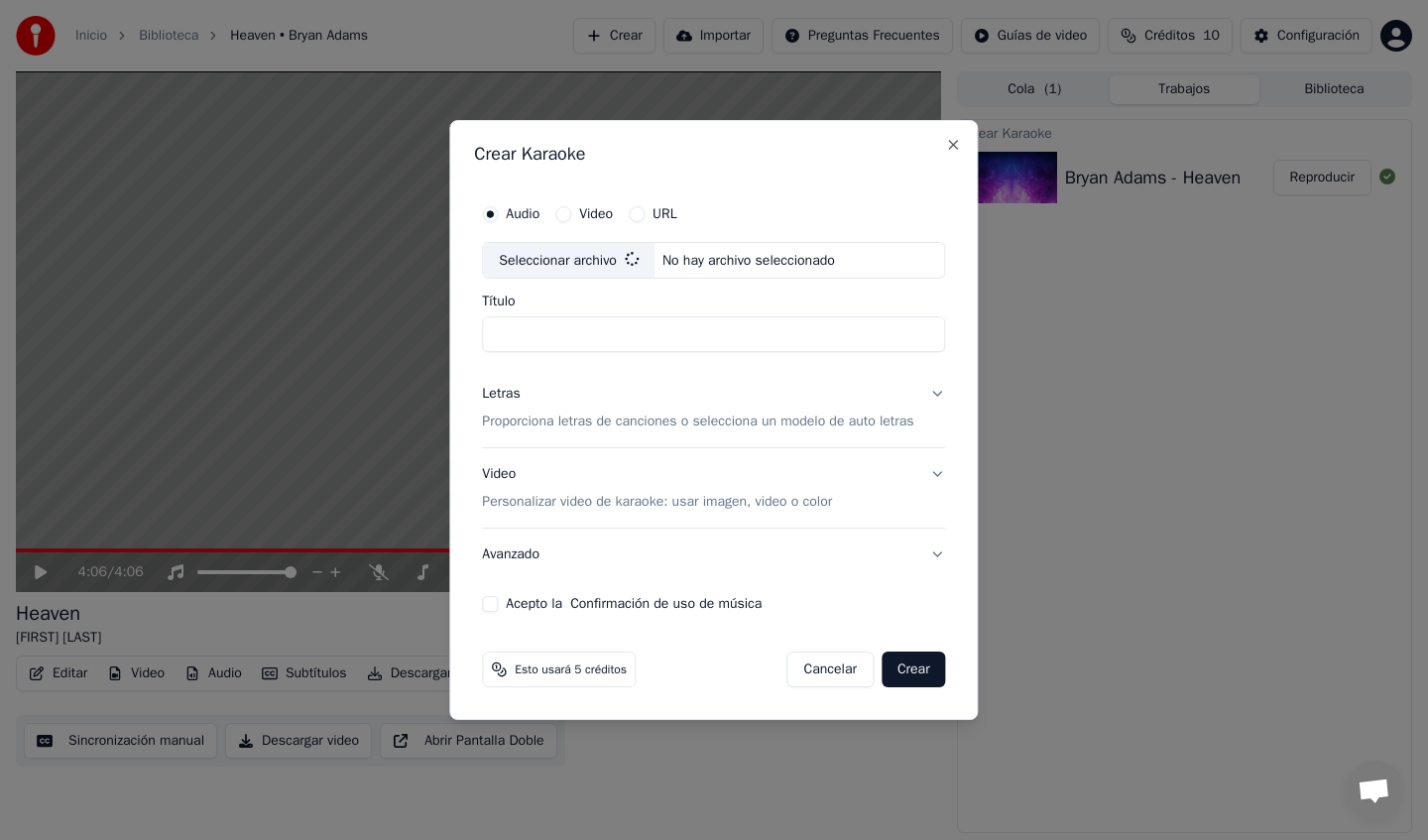 type on "**********" 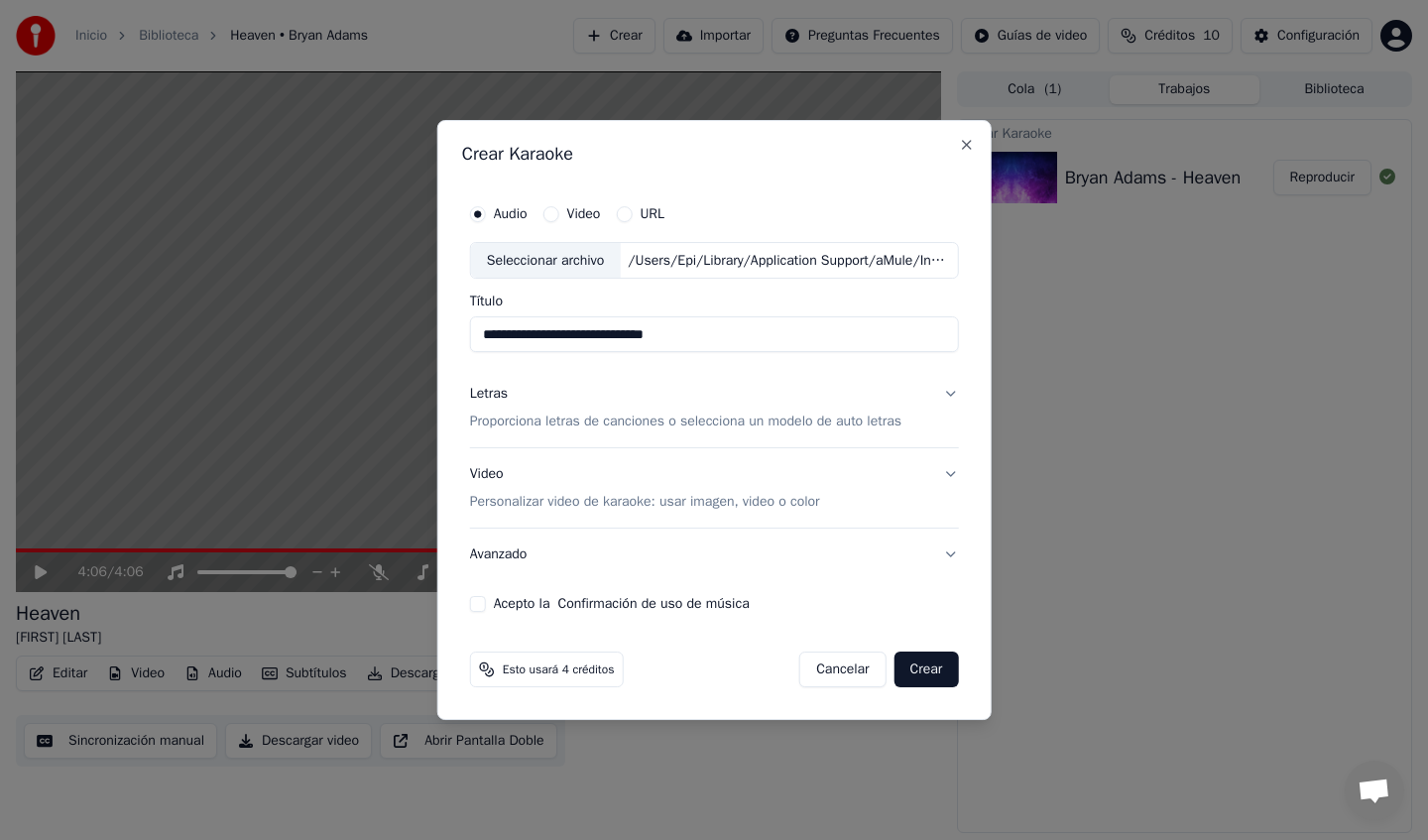 click on "Letras Proporciona letras de canciones o selecciona un modelo de auto letras" at bounding box center (714, 409) 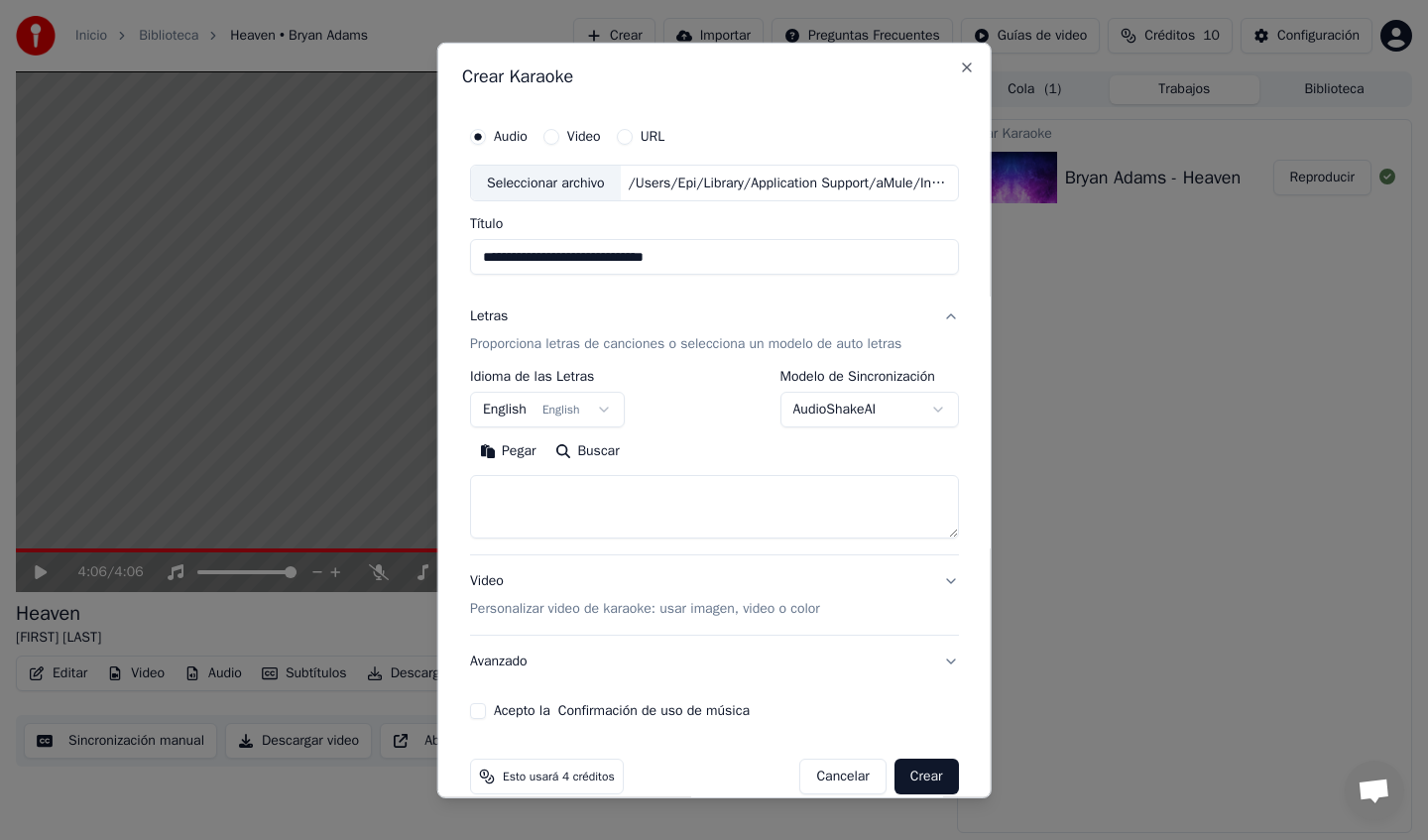 click on "Buscar" at bounding box center (587, 451) 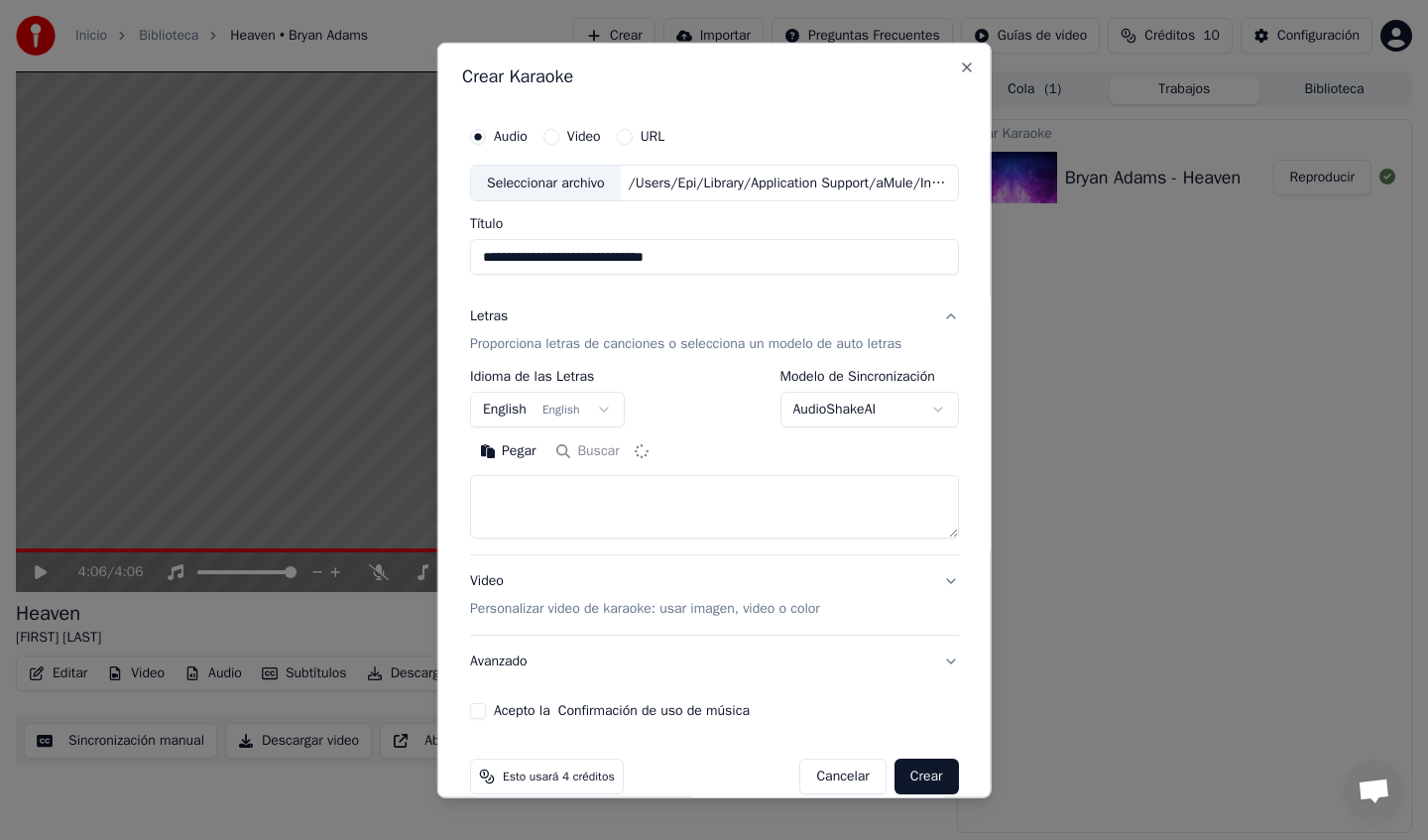 click on "Video Personalizar video de karaoke: usar imagen, video o color" at bounding box center (714, 595) 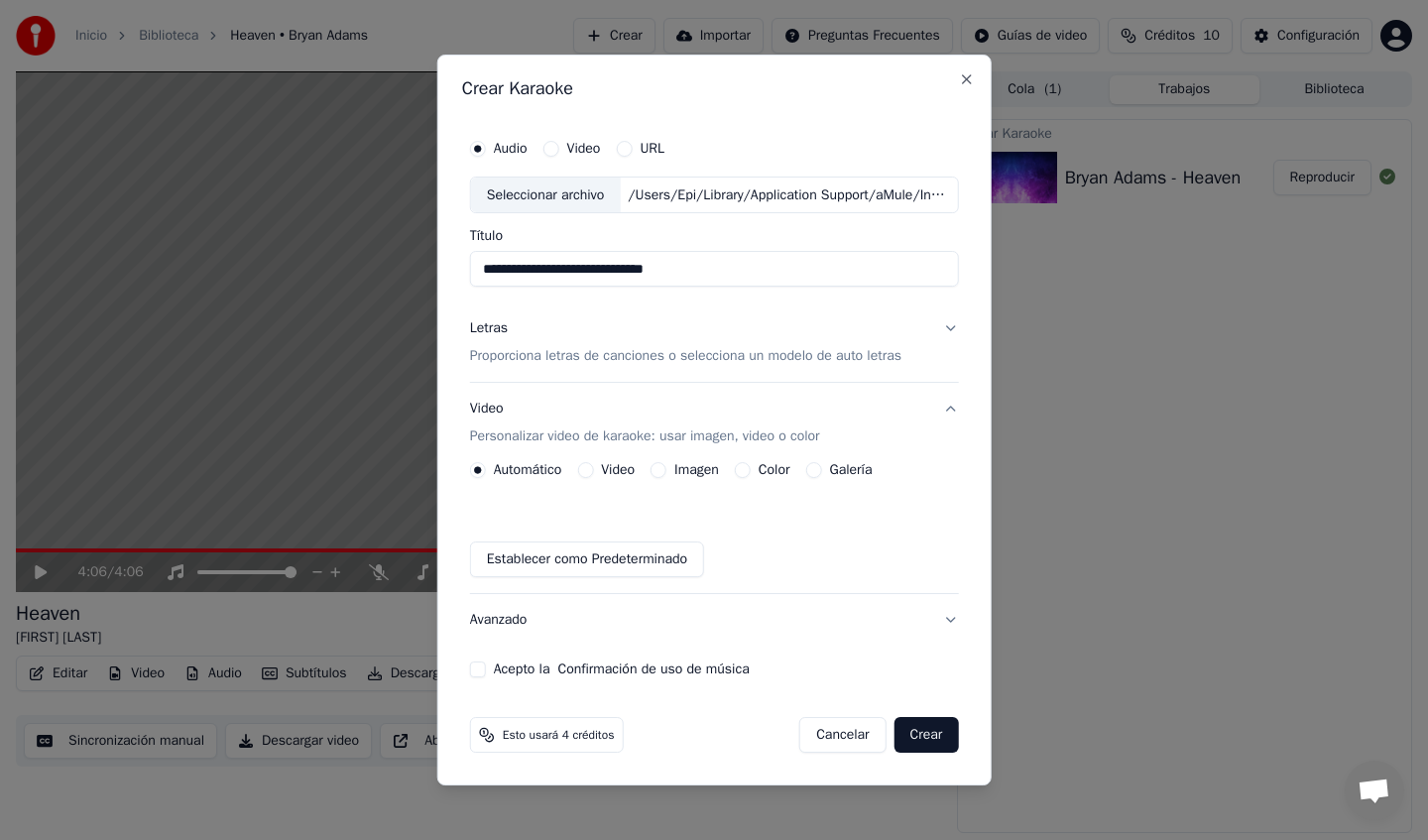 click on "Video" at bounding box center (585, 470) 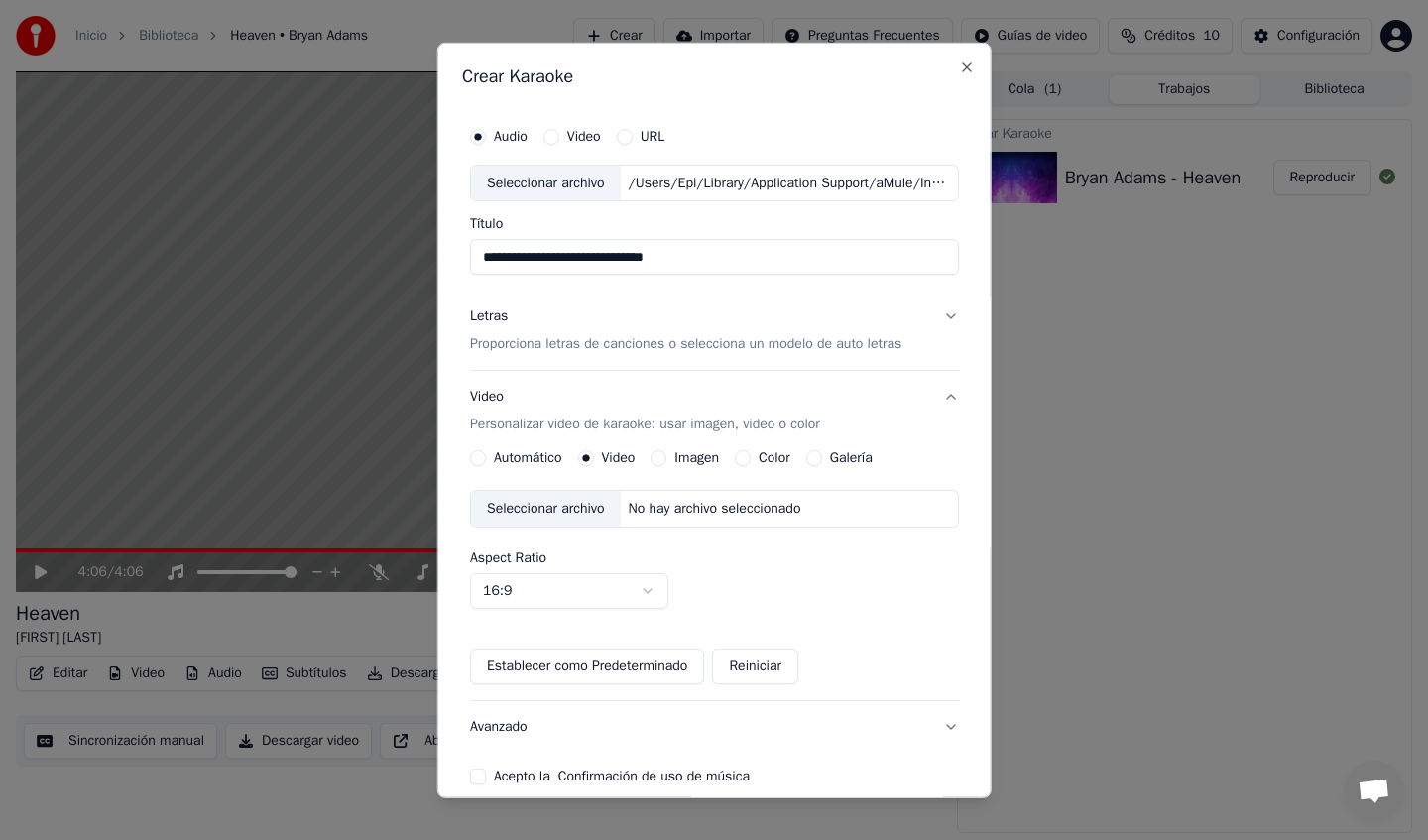 click on "Automático" at bounding box center [478, 458] 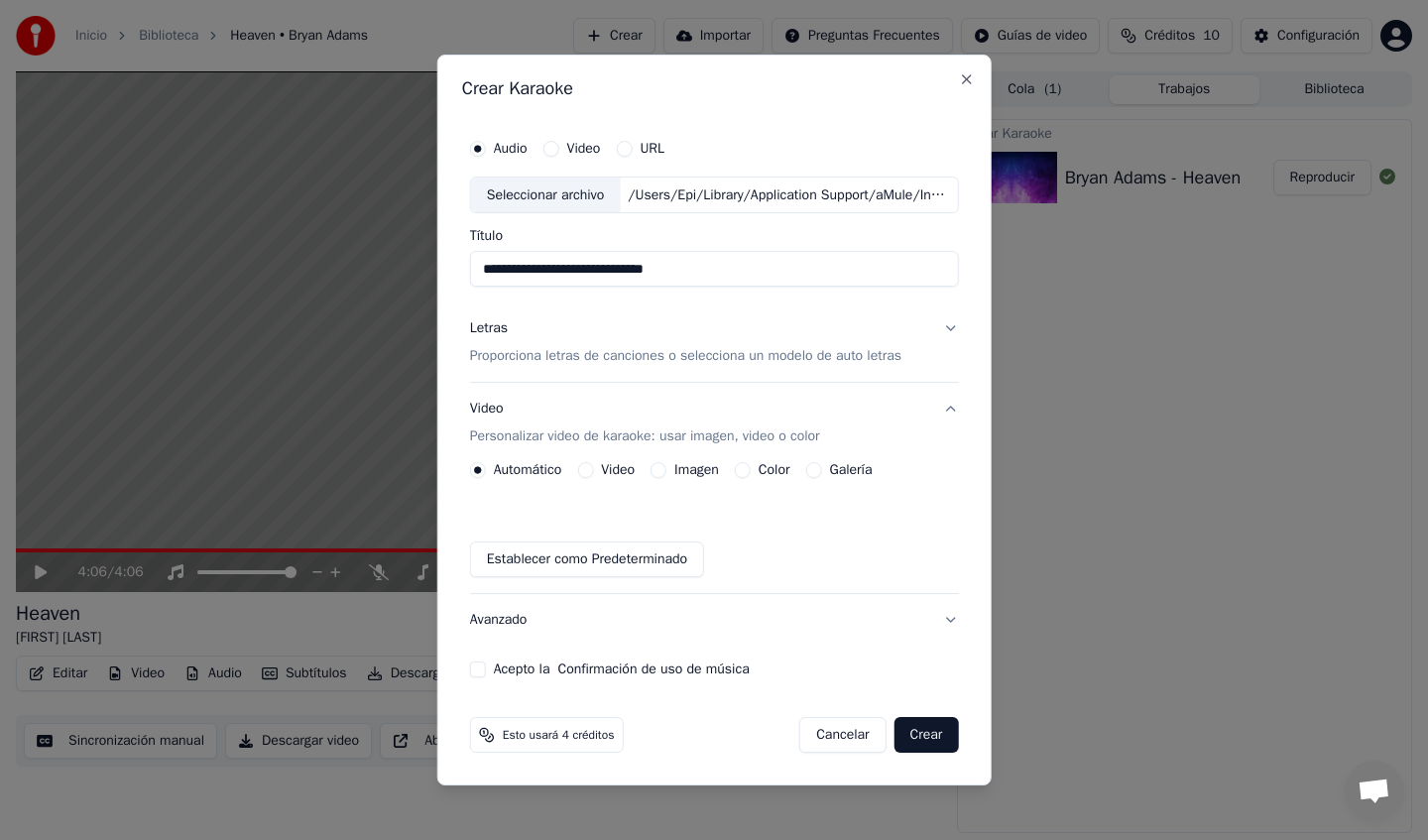click on "Acepto la   Confirmación de uso de música" at bounding box center (478, 669) 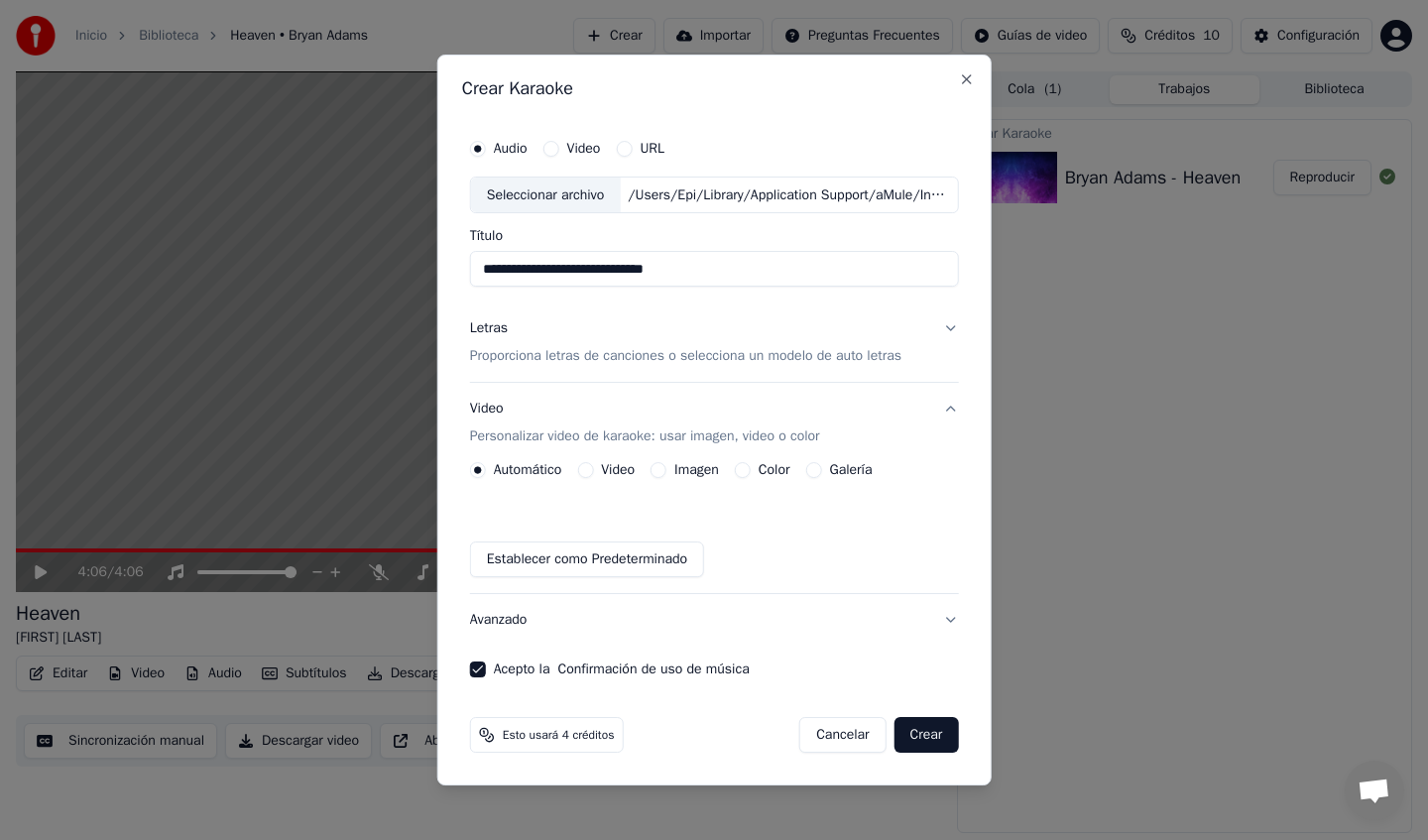 click on "Crear" at bounding box center [926, 735] 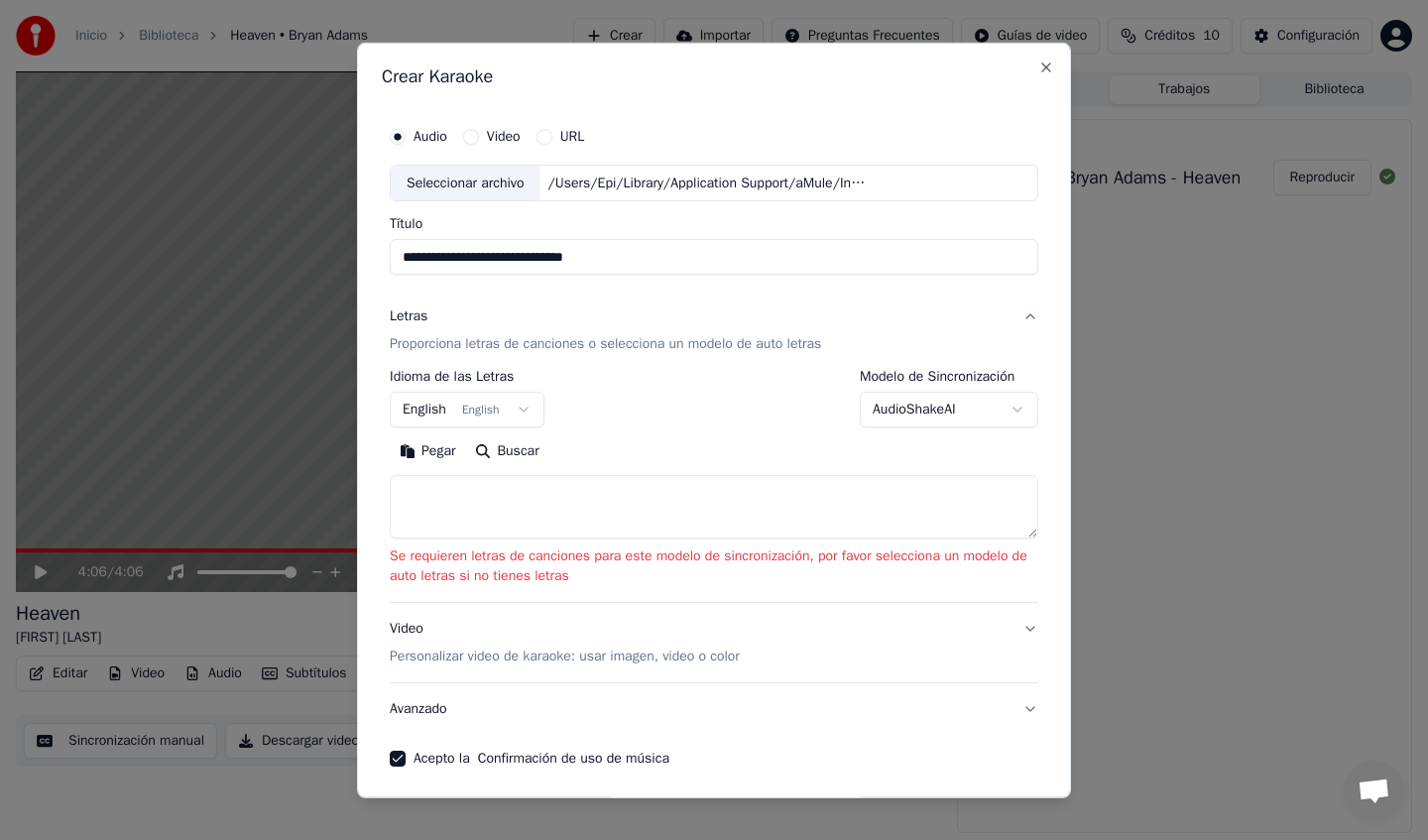 click on "Buscar" at bounding box center [507, 451] 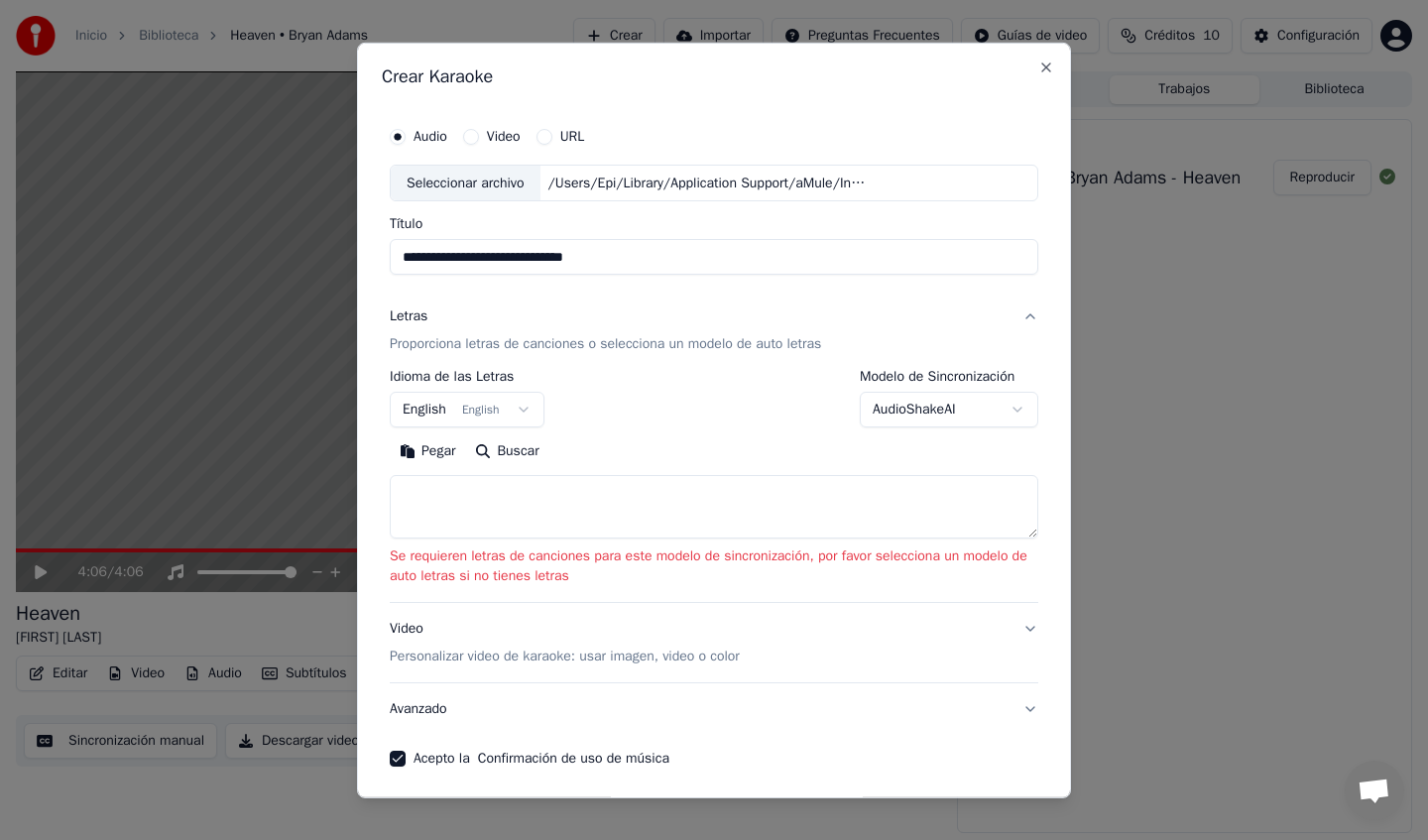 click on "Buscar" at bounding box center (507, 451) 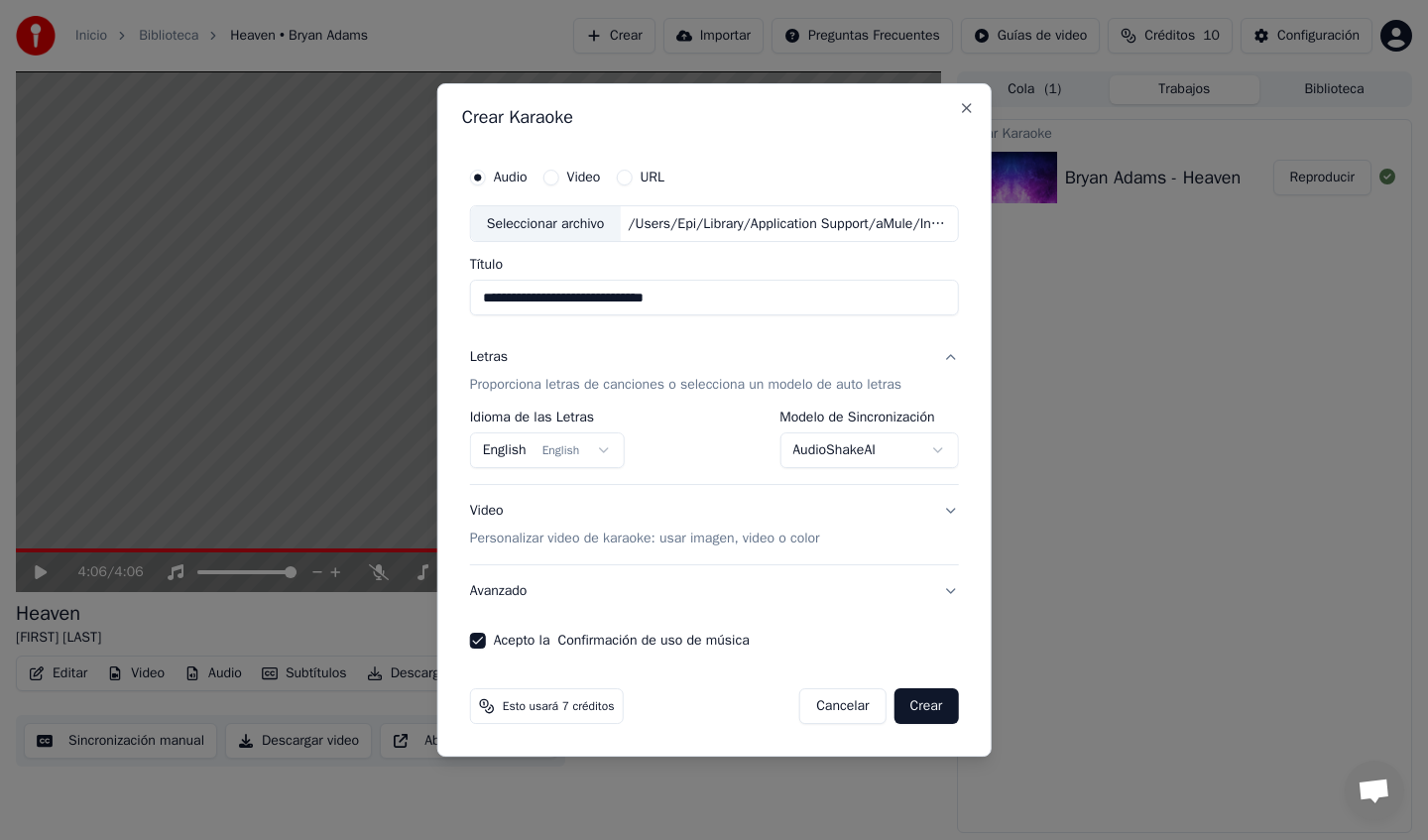 click on "English English" at bounding box center [547, 451] 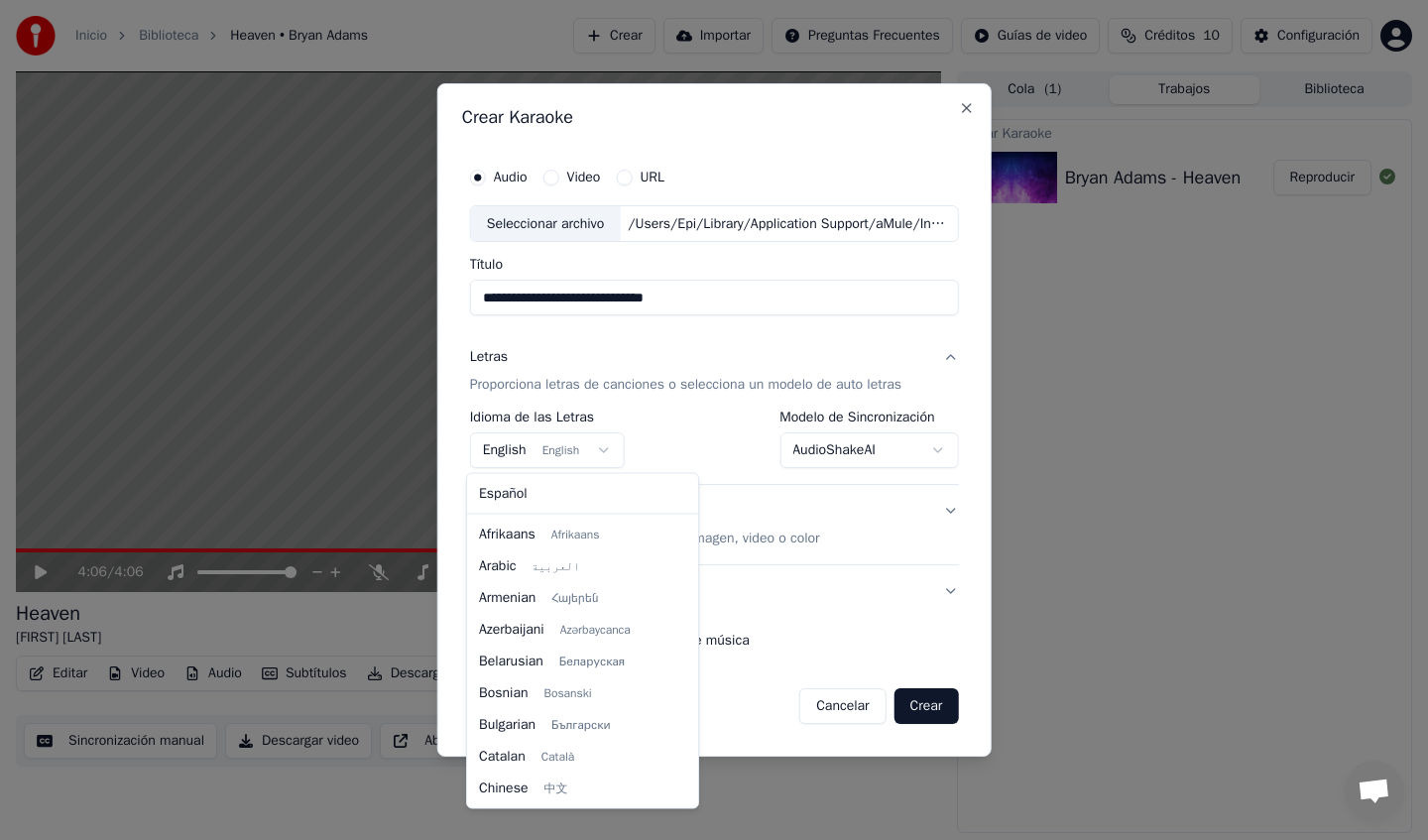 scroll, scrollTop: 159, scrollLeft: 0, axis: vertical 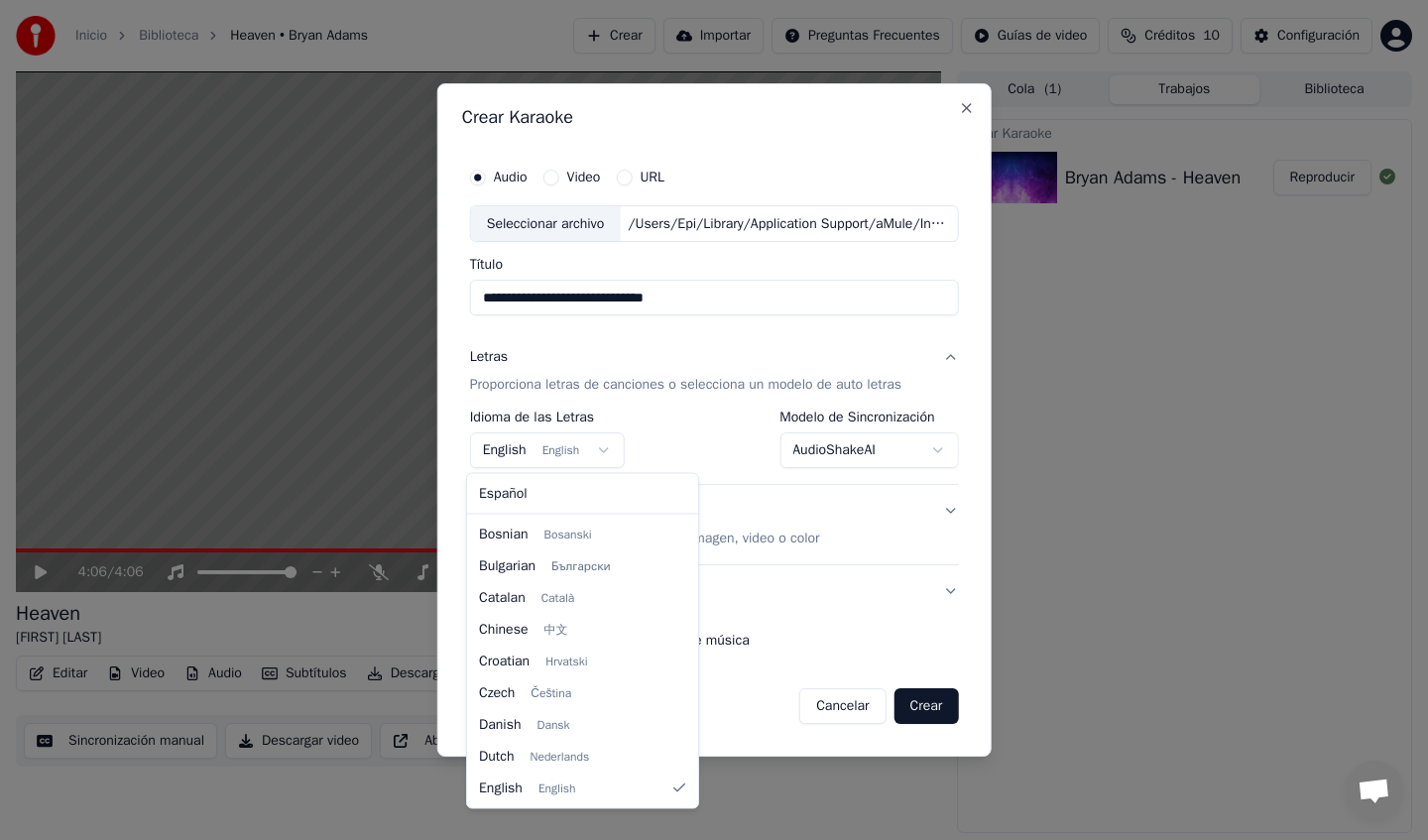click at bounding box center (714, 420) 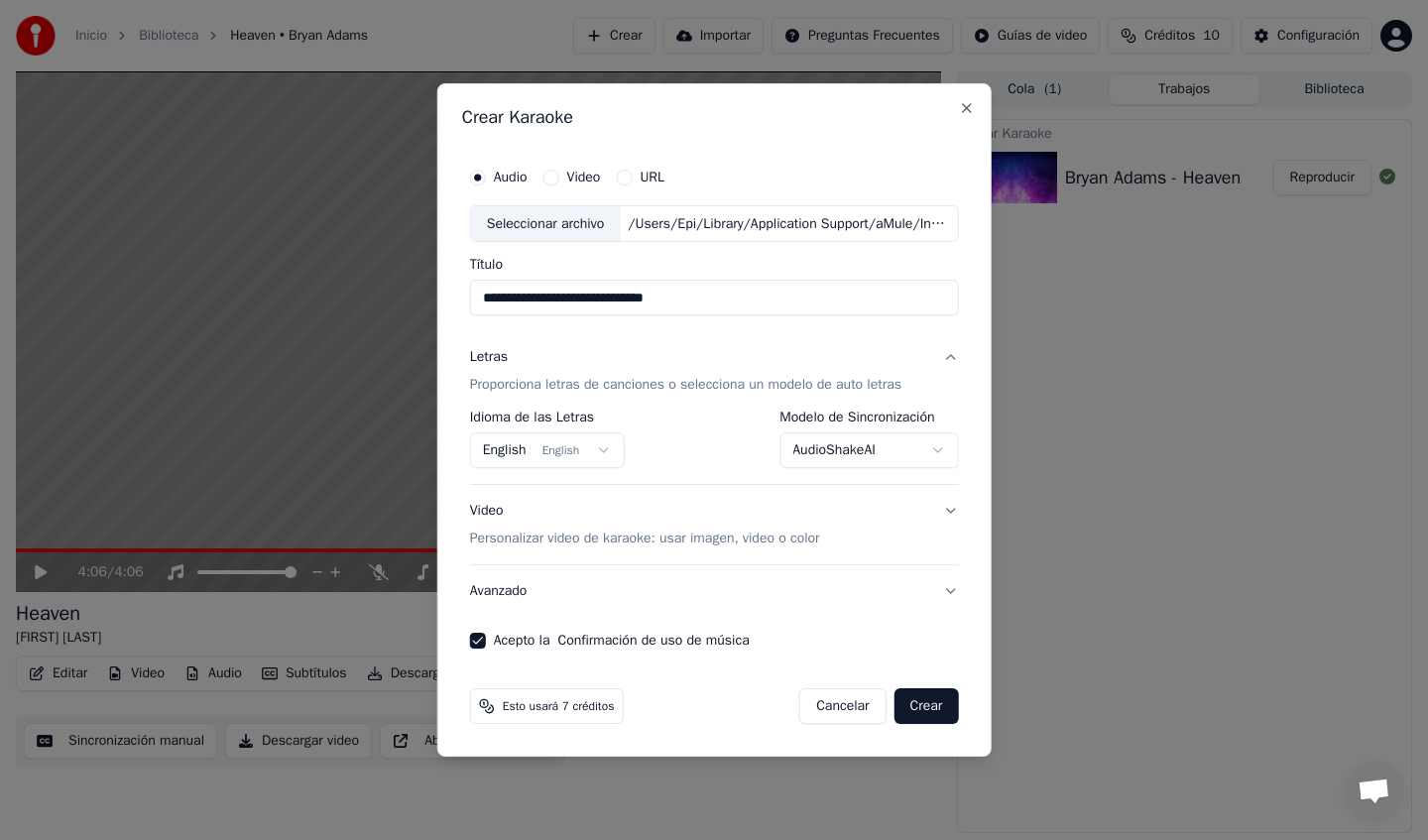 click on "English English" at bounding box center (547, 451) 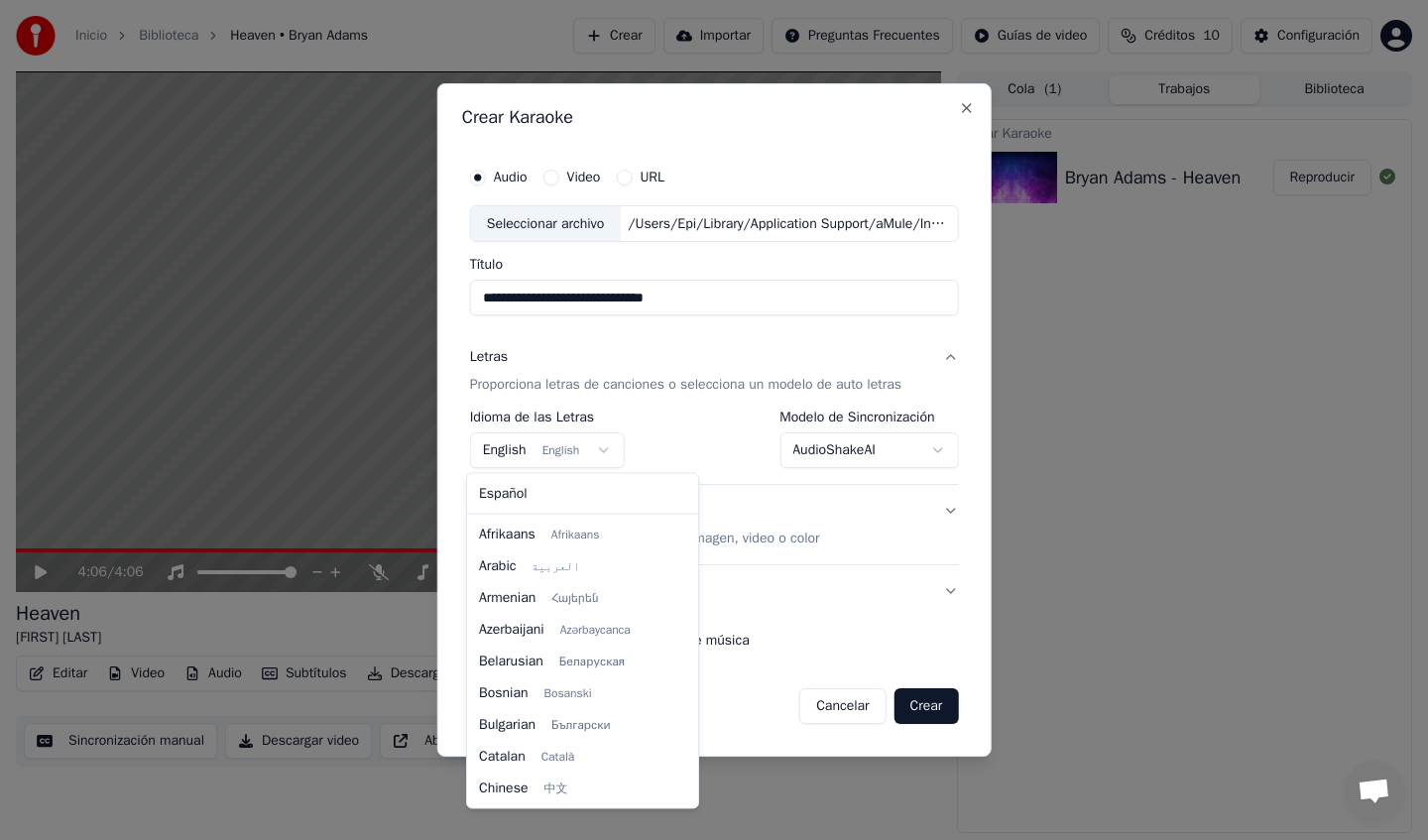 scroll, scrollTop: 159, scrollLeft: 0, axis: vertical 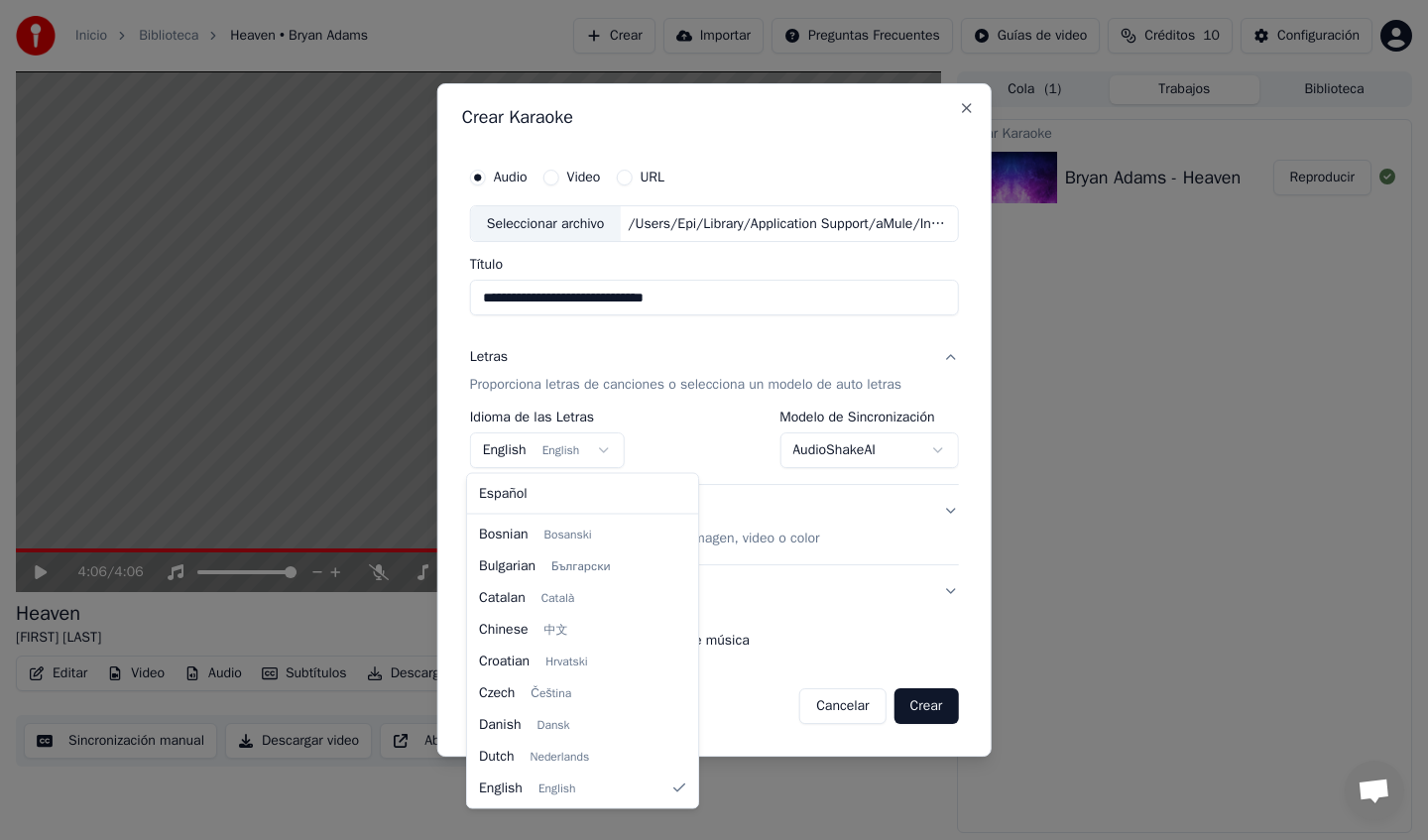 click at bounding box center [714, 420] 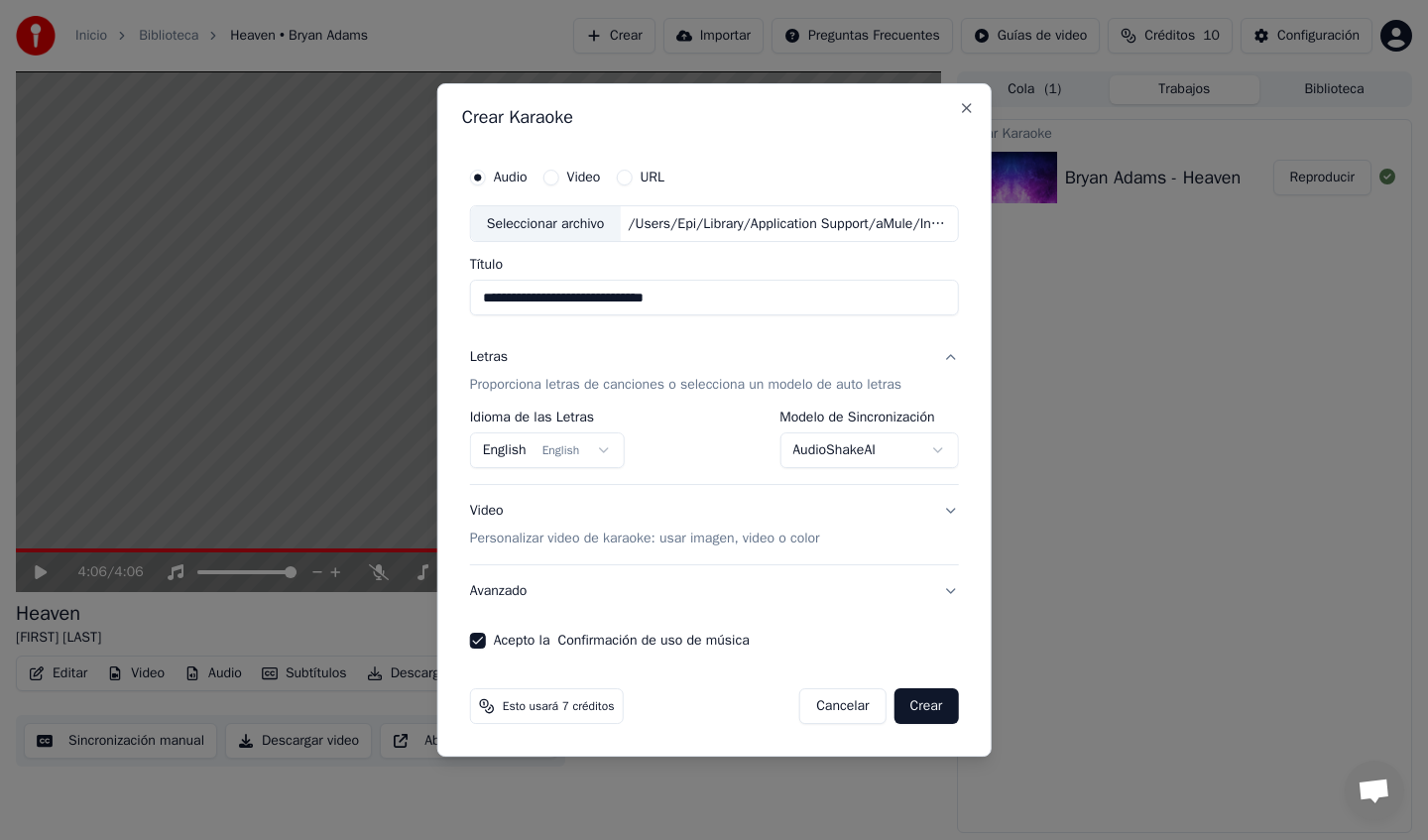 click on "AudioShakeAI" at bounding box center [869, 451] 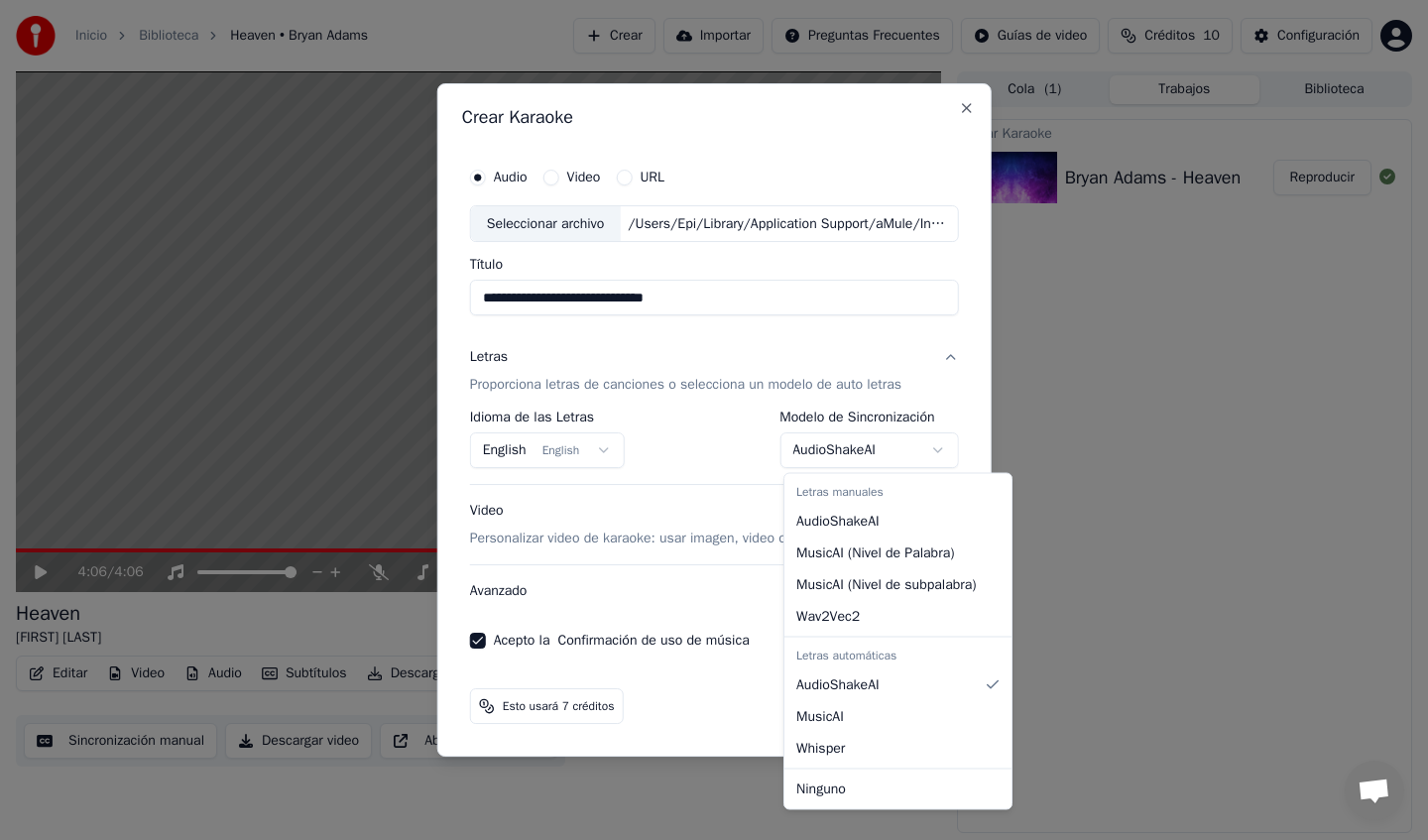 select on "**********" 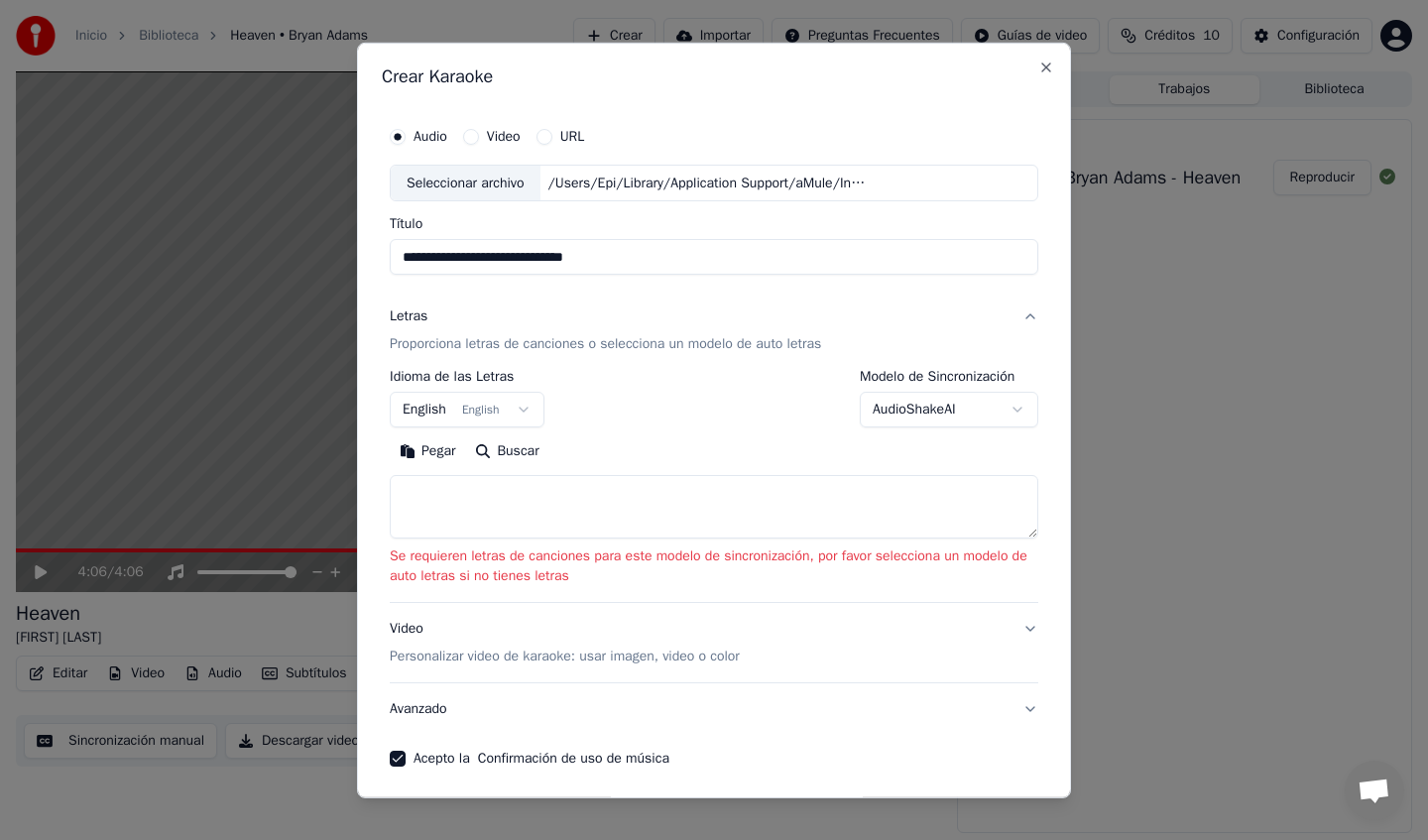 click on "Buscar" at bounding box center [507, 451] 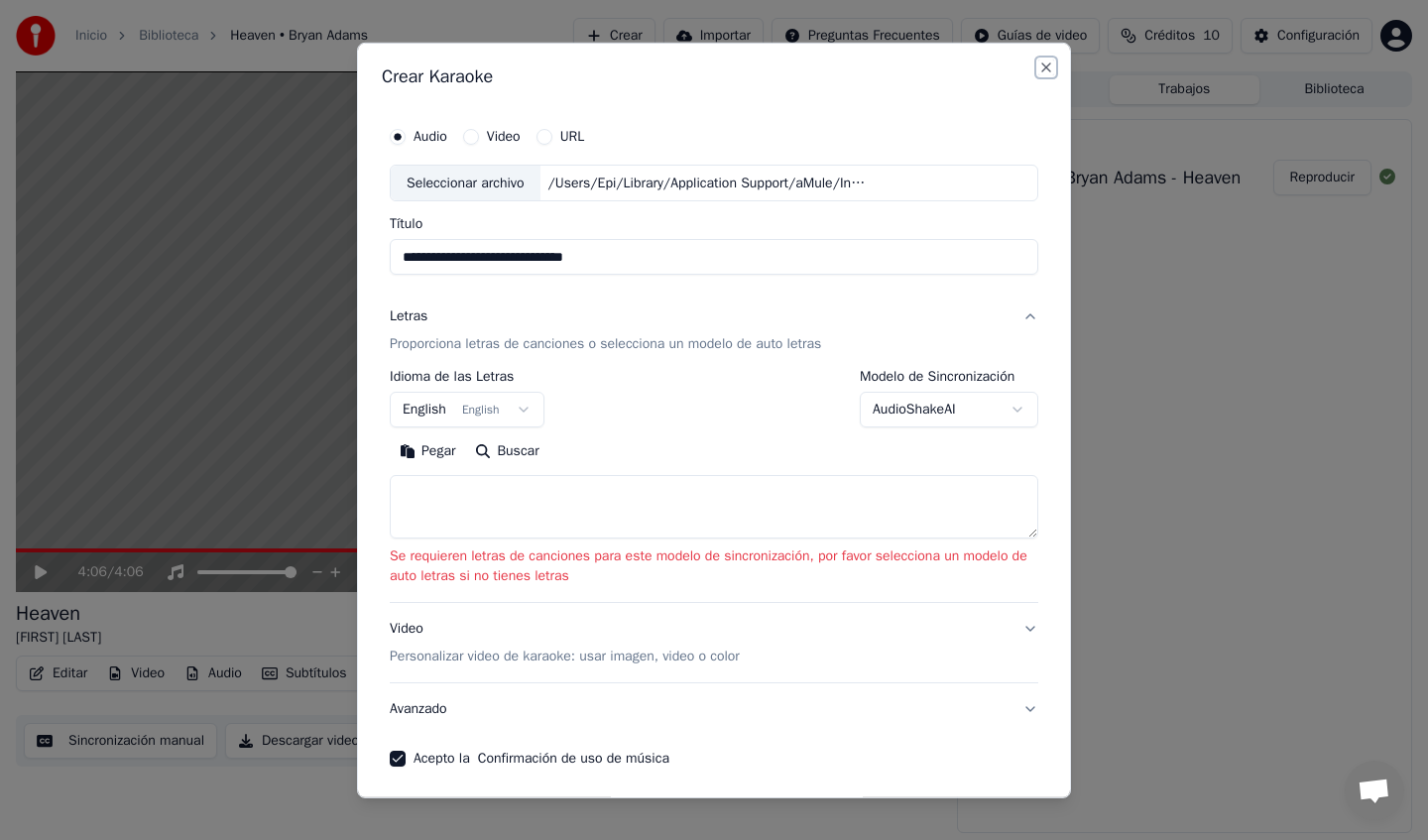 click on "Close" at bounding box center (1046, 66) 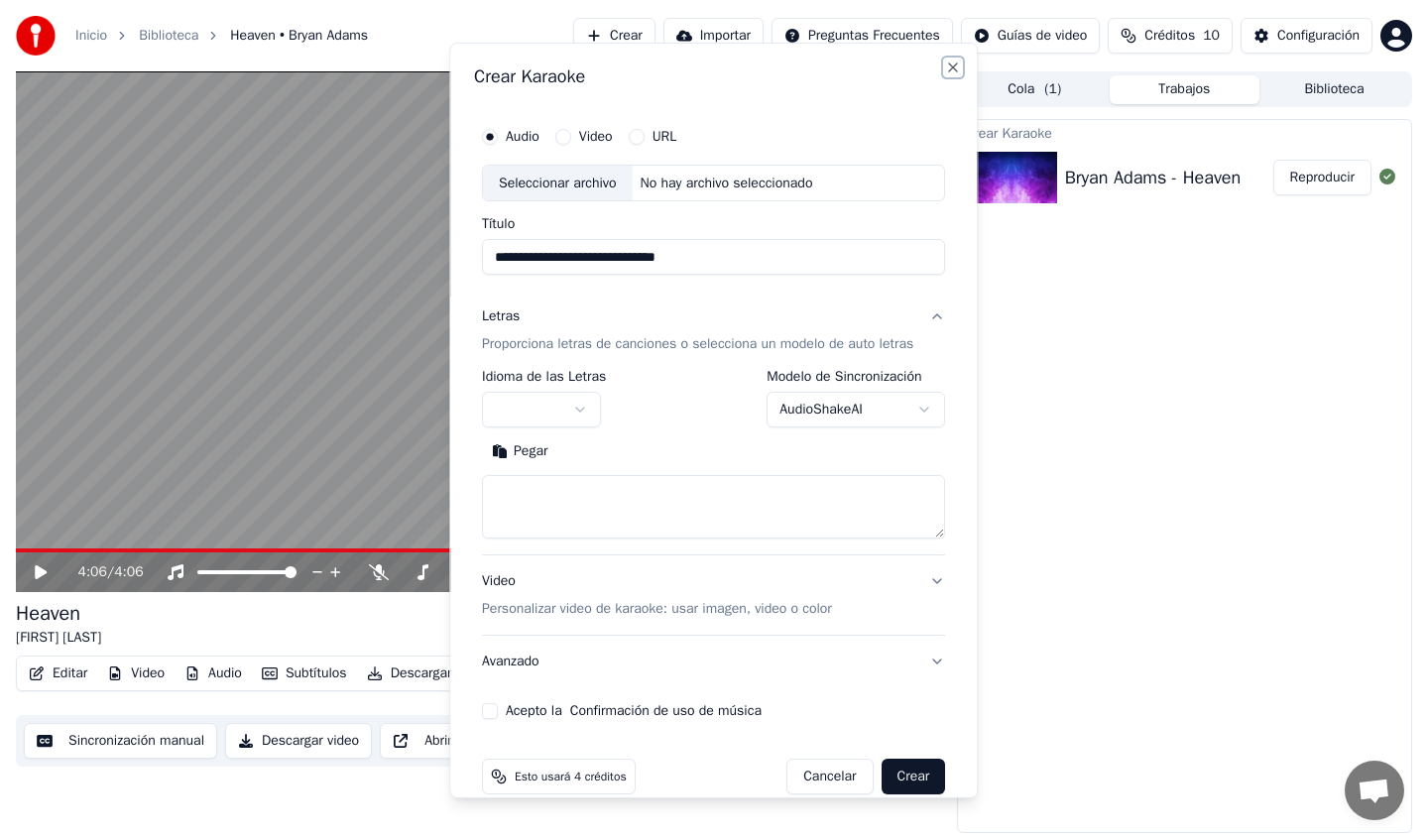 type 